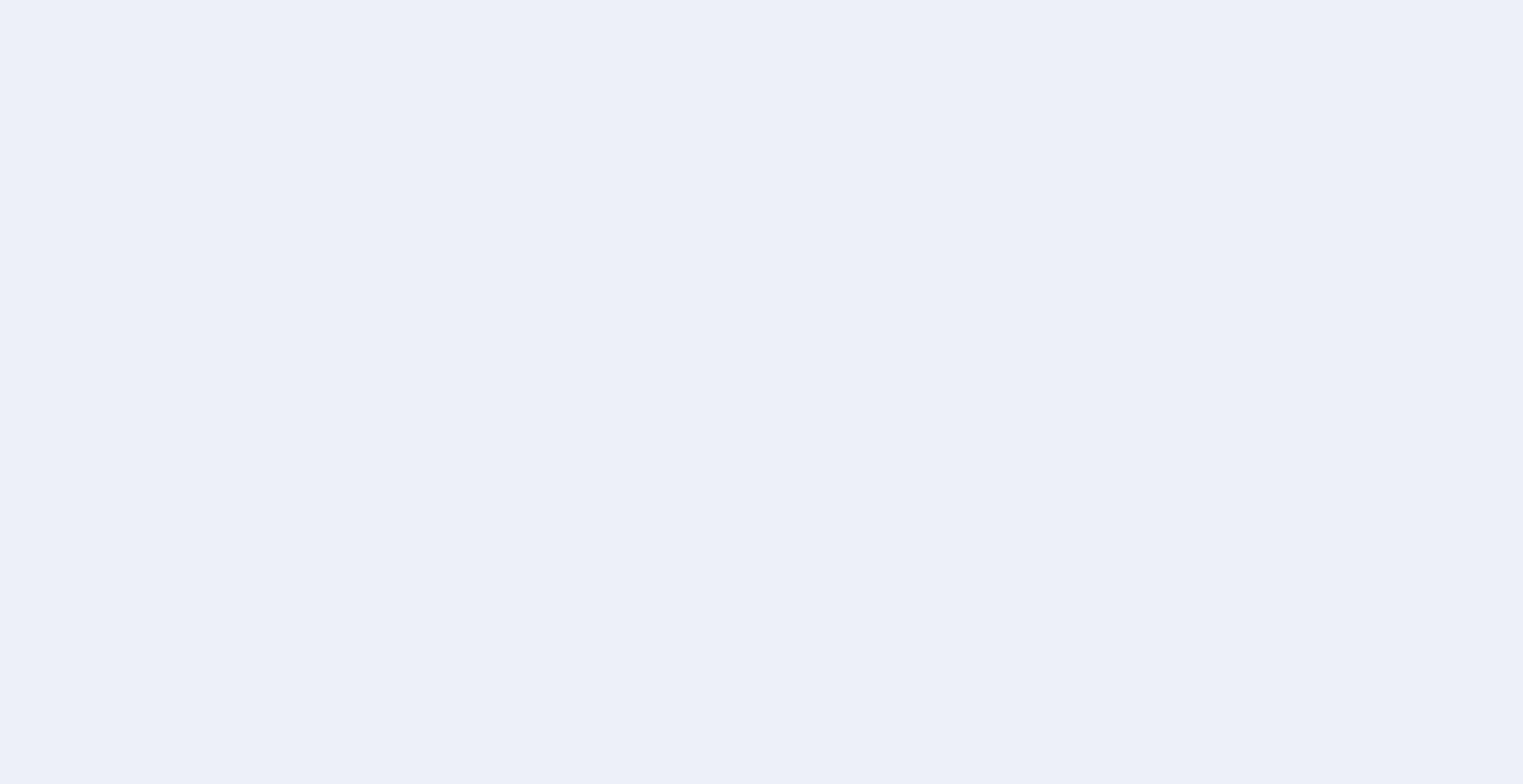 scroll, scrollTop: 0, scrollLeft: 0, axis: both 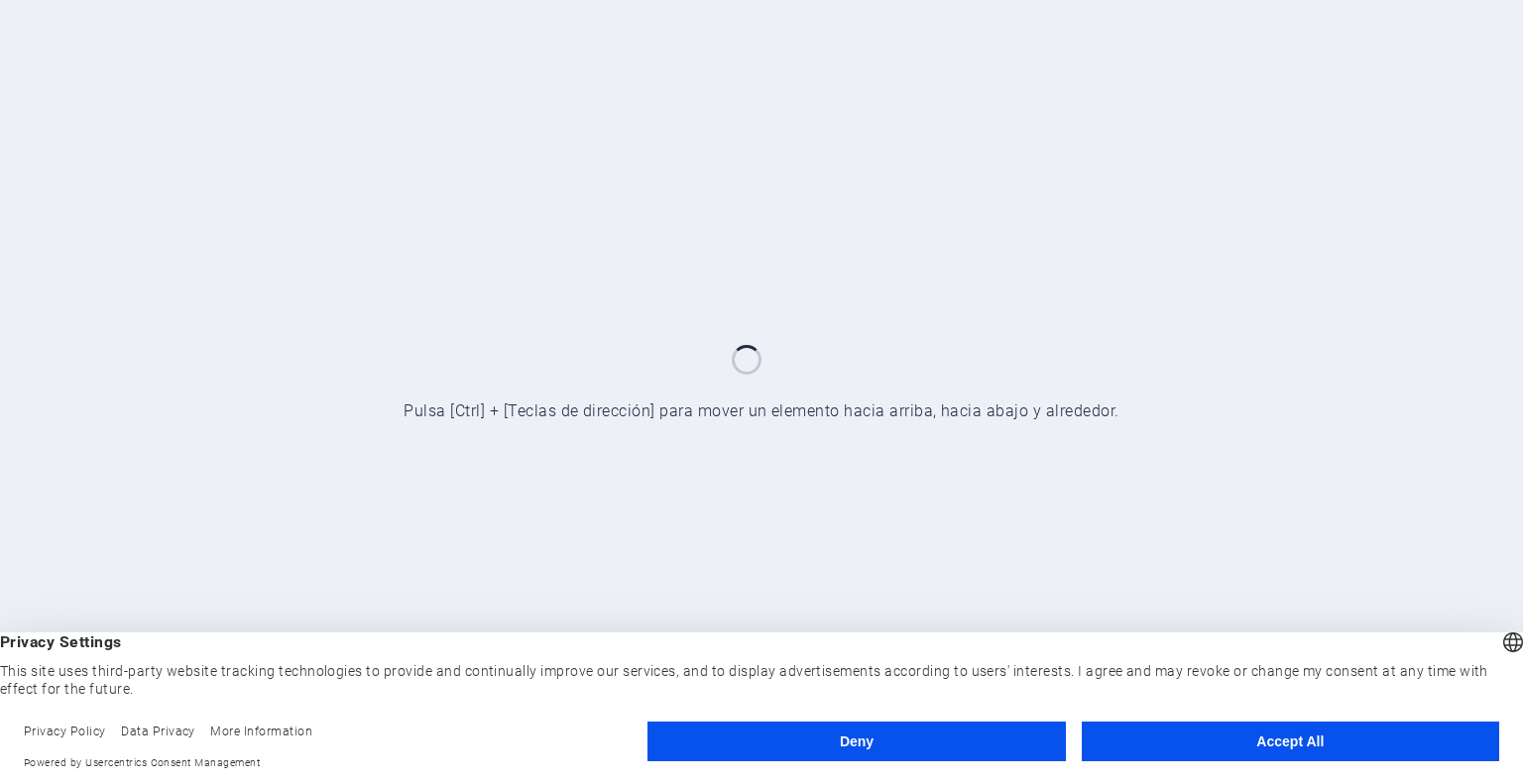 click on "Accept All" at bounding box center [1290, 741] 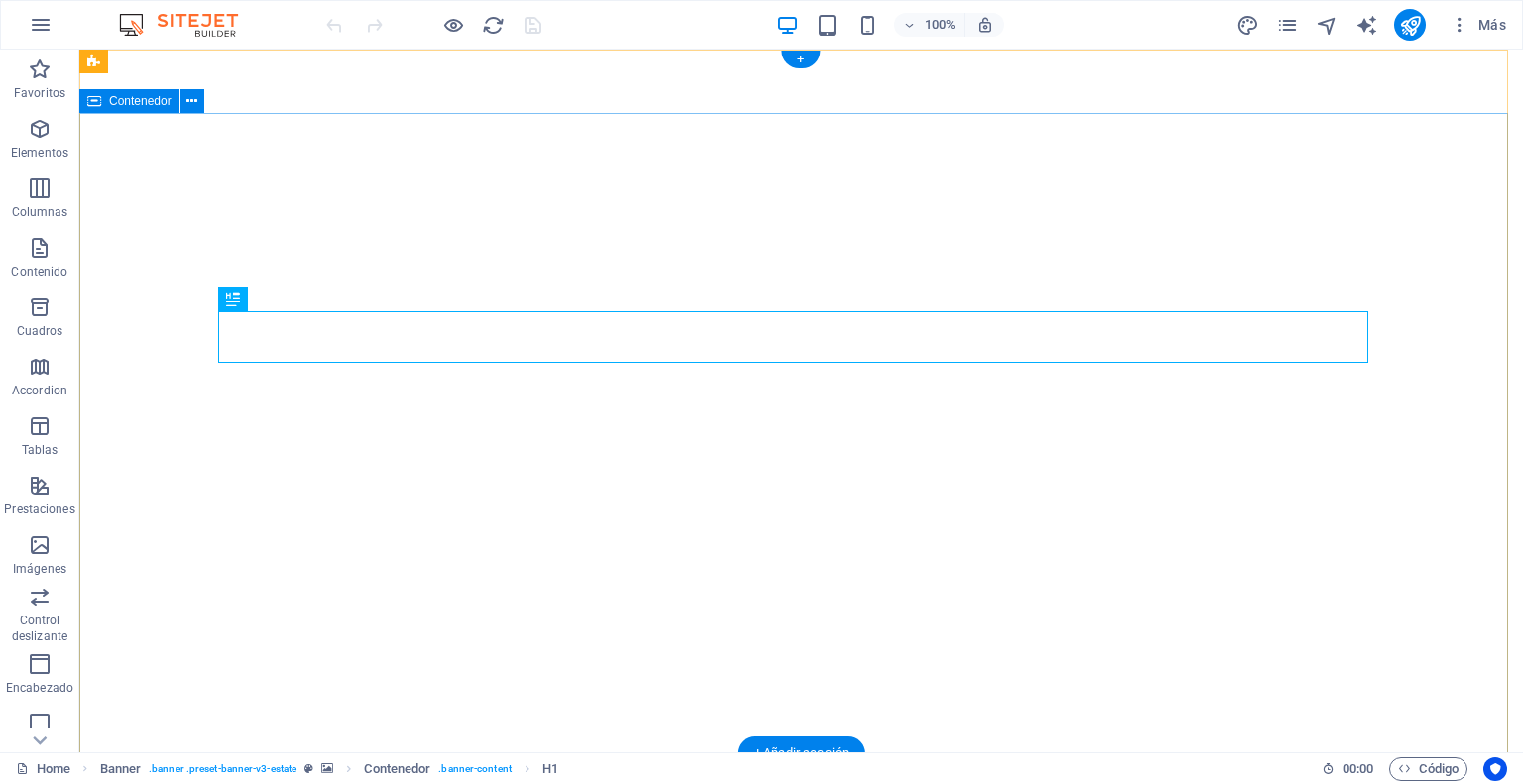 scroll, scrollTop: 0, scrollLeft: 0, axis: both 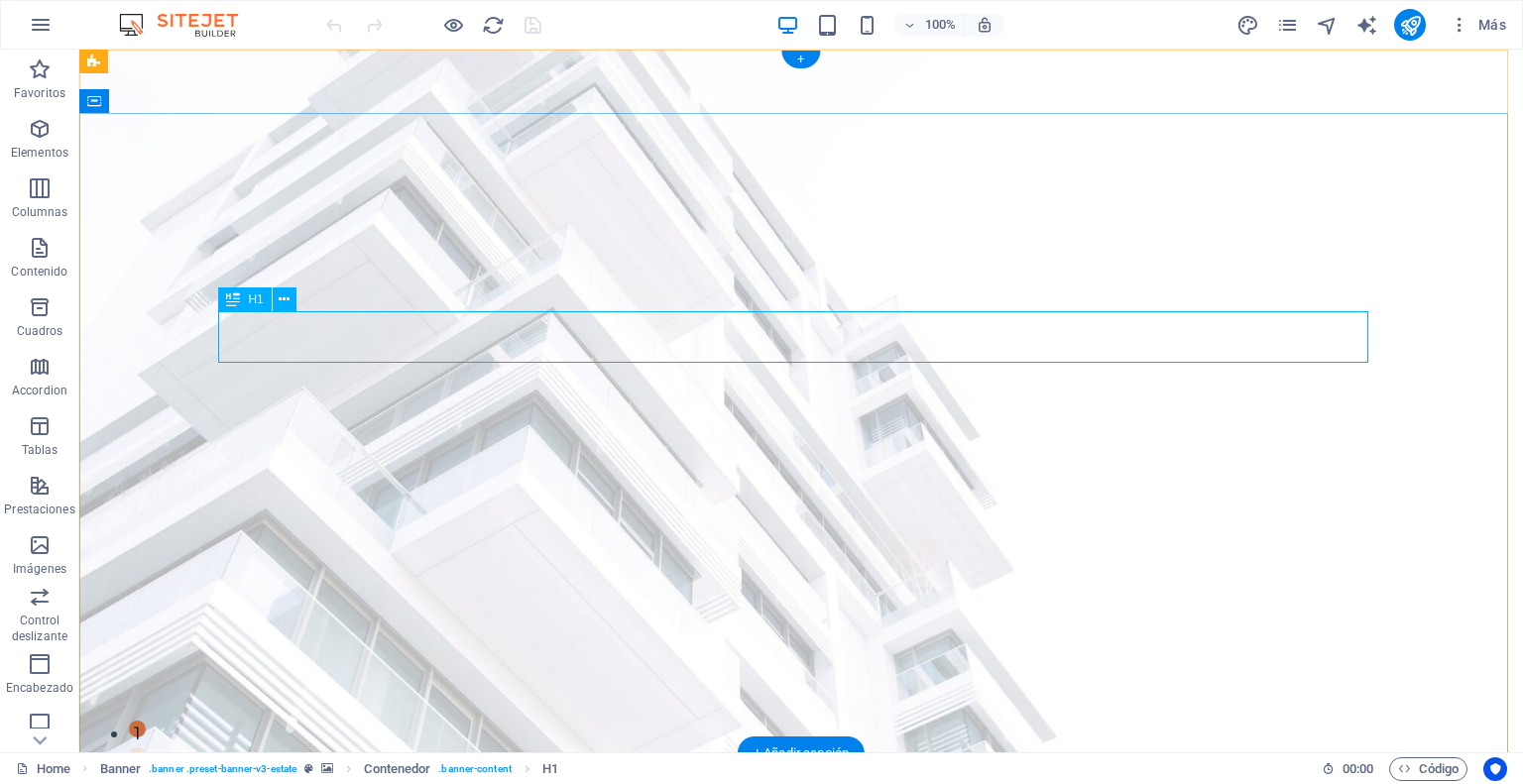 click on "FIND YOUR PERFECT PLACE" at bounding box center [801, 968] 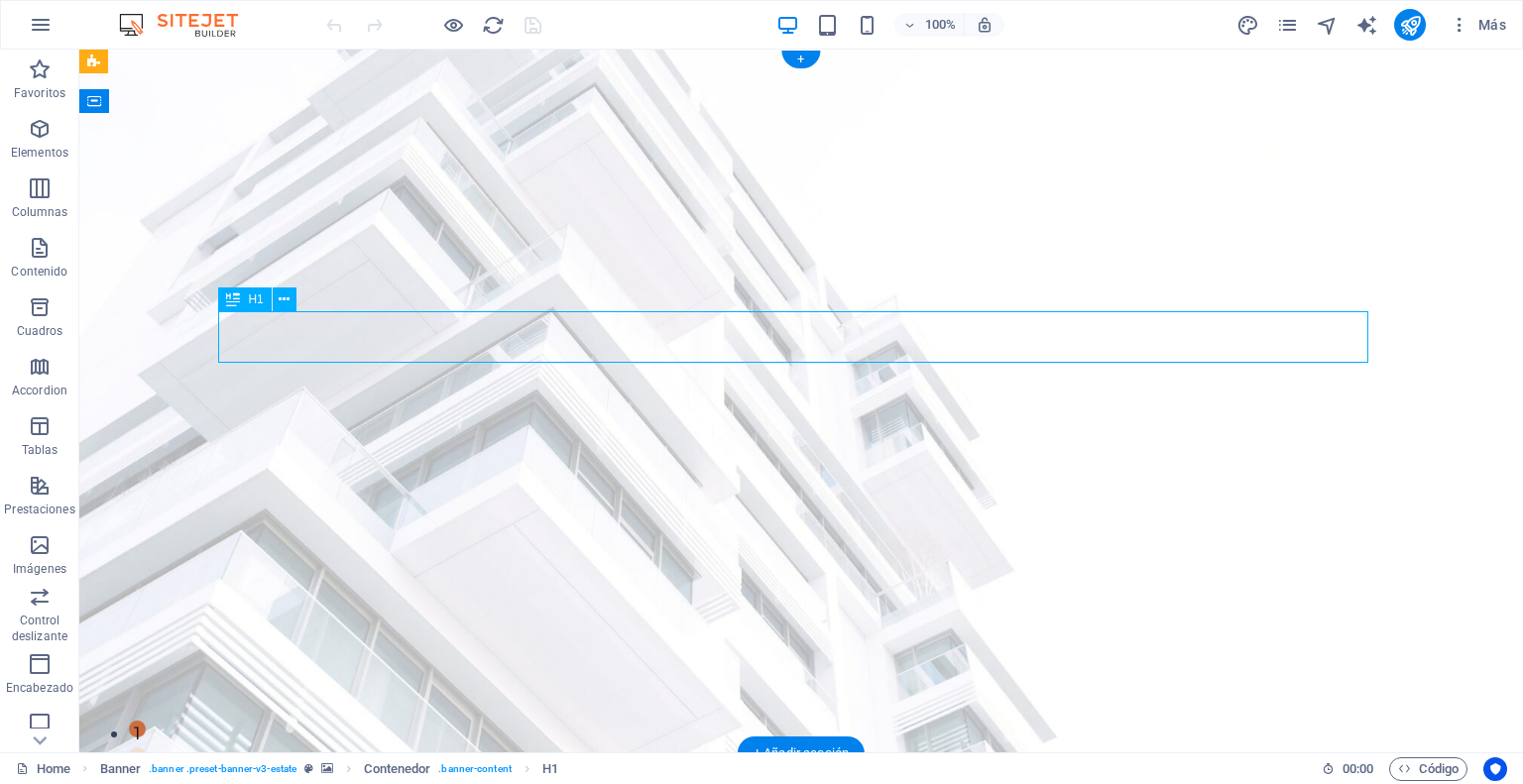 drag, startPoint x: 516, startPoint y: 335, endPoint x: 630, endPoint y: 335, distance: 114 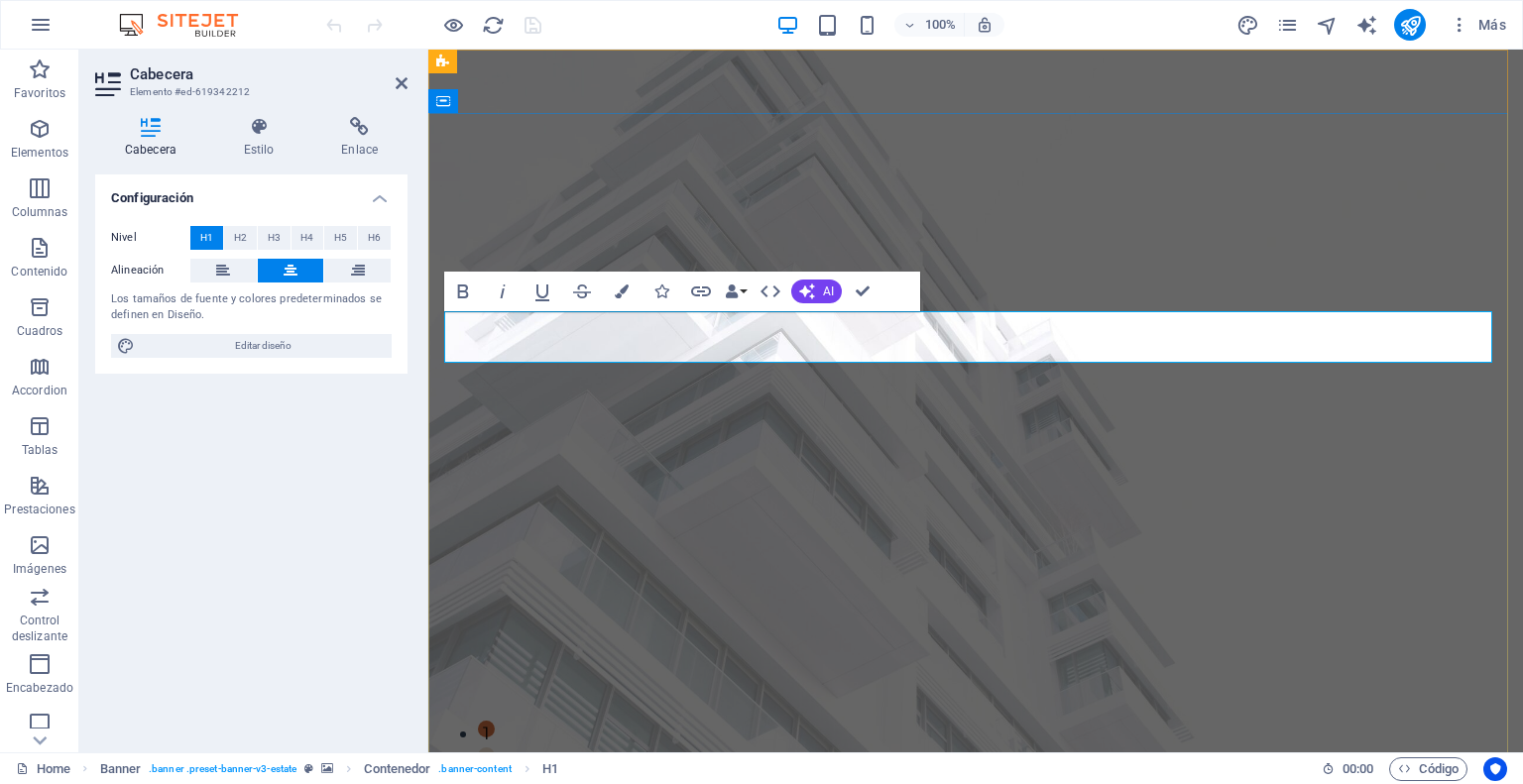 type 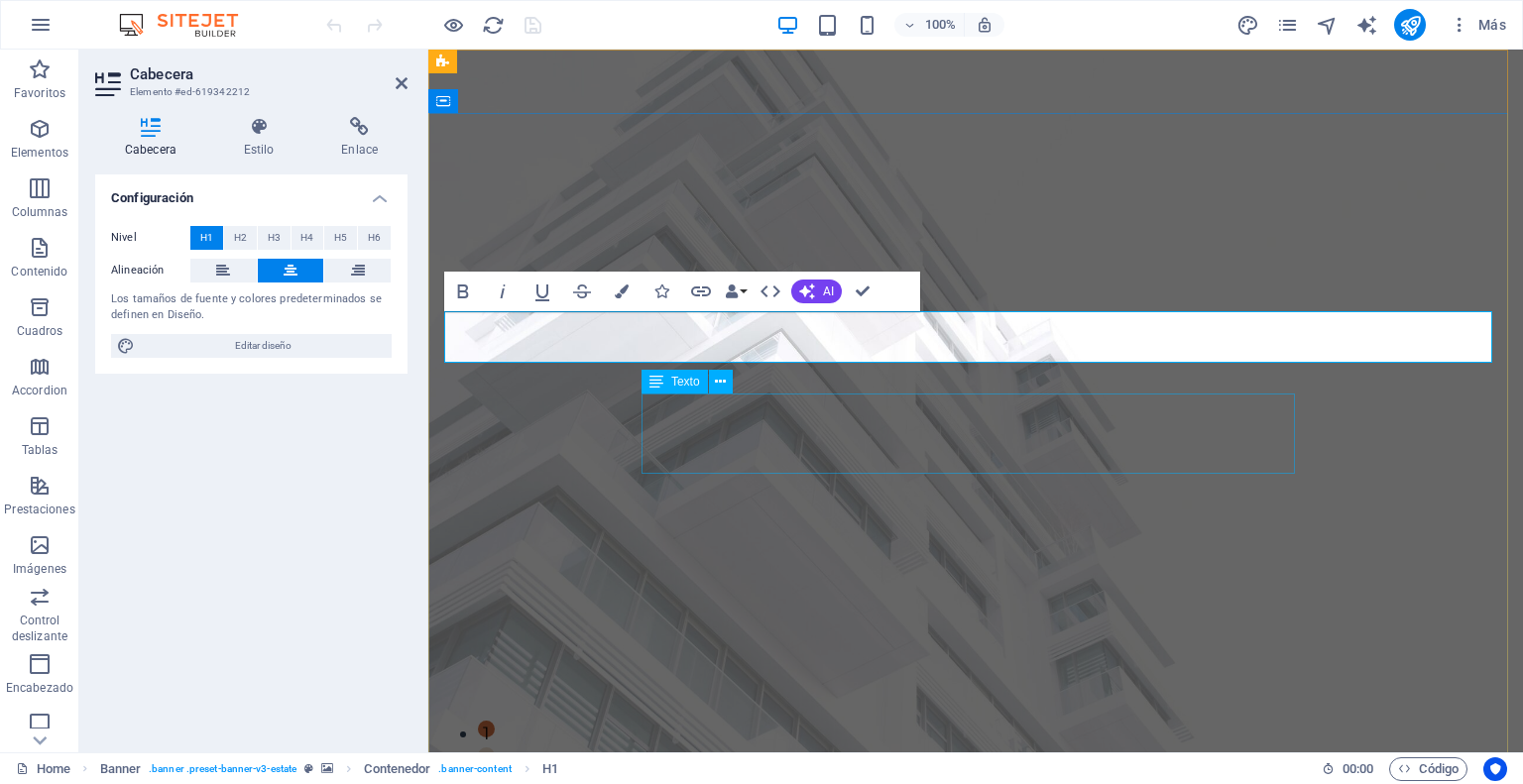 click on "At vero eos et accusamus et iusto odio dignissimos ducimus qui blanditiis praesentium voluptatum deleniti atque corrupti quos dolores et quas molestias excepturi sint occaecati cupiditate non provident." at bounding box center [976, 1052] 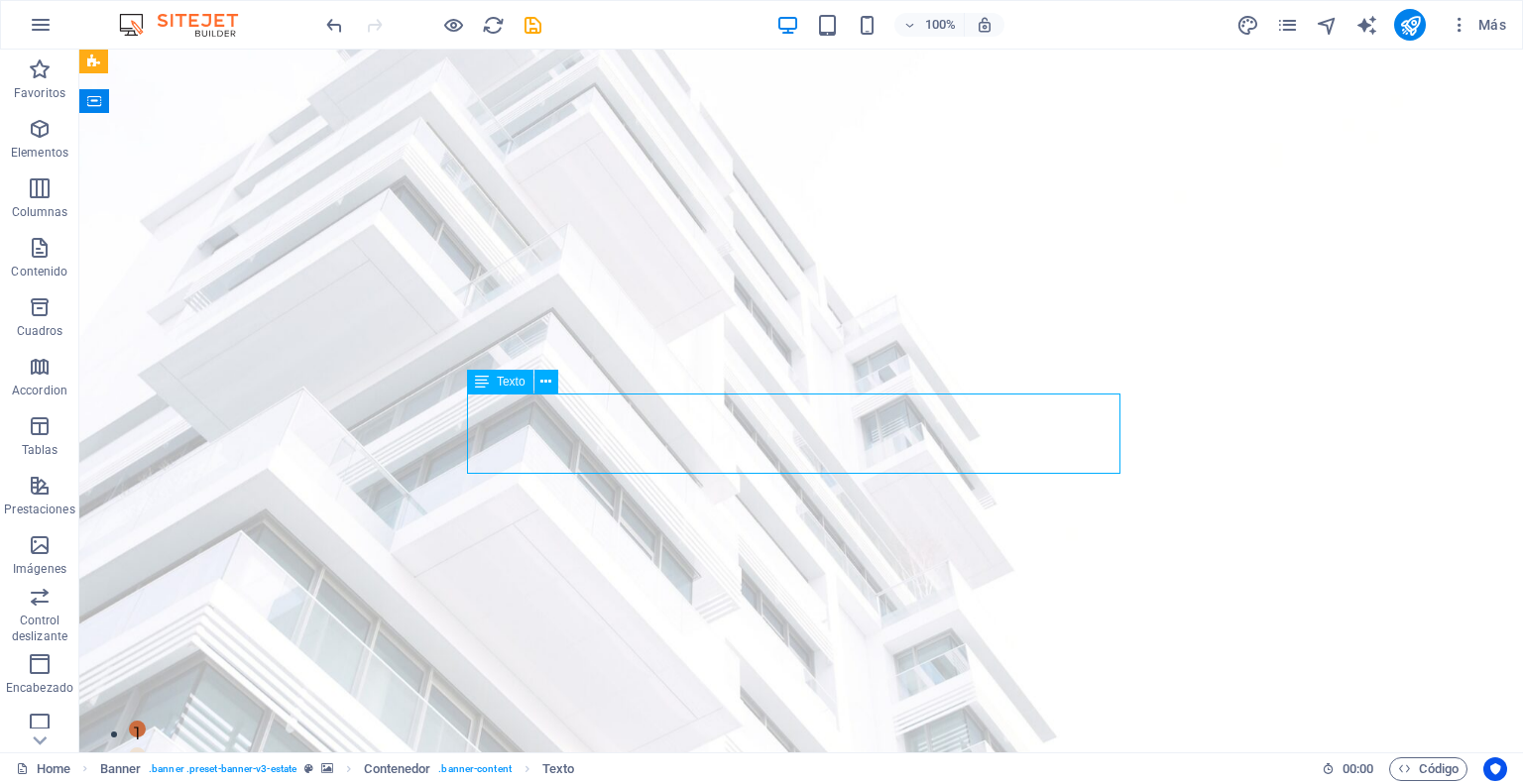 click on "At vero eos et accusamus et iusto odio dignissimos ducimus qui blanditiis praesentium voluptatum deleniti atque corrupti quos dolores et quas molestias excepturi sint occaecati cupiditate non provident." at bounding box center [801, 1052] 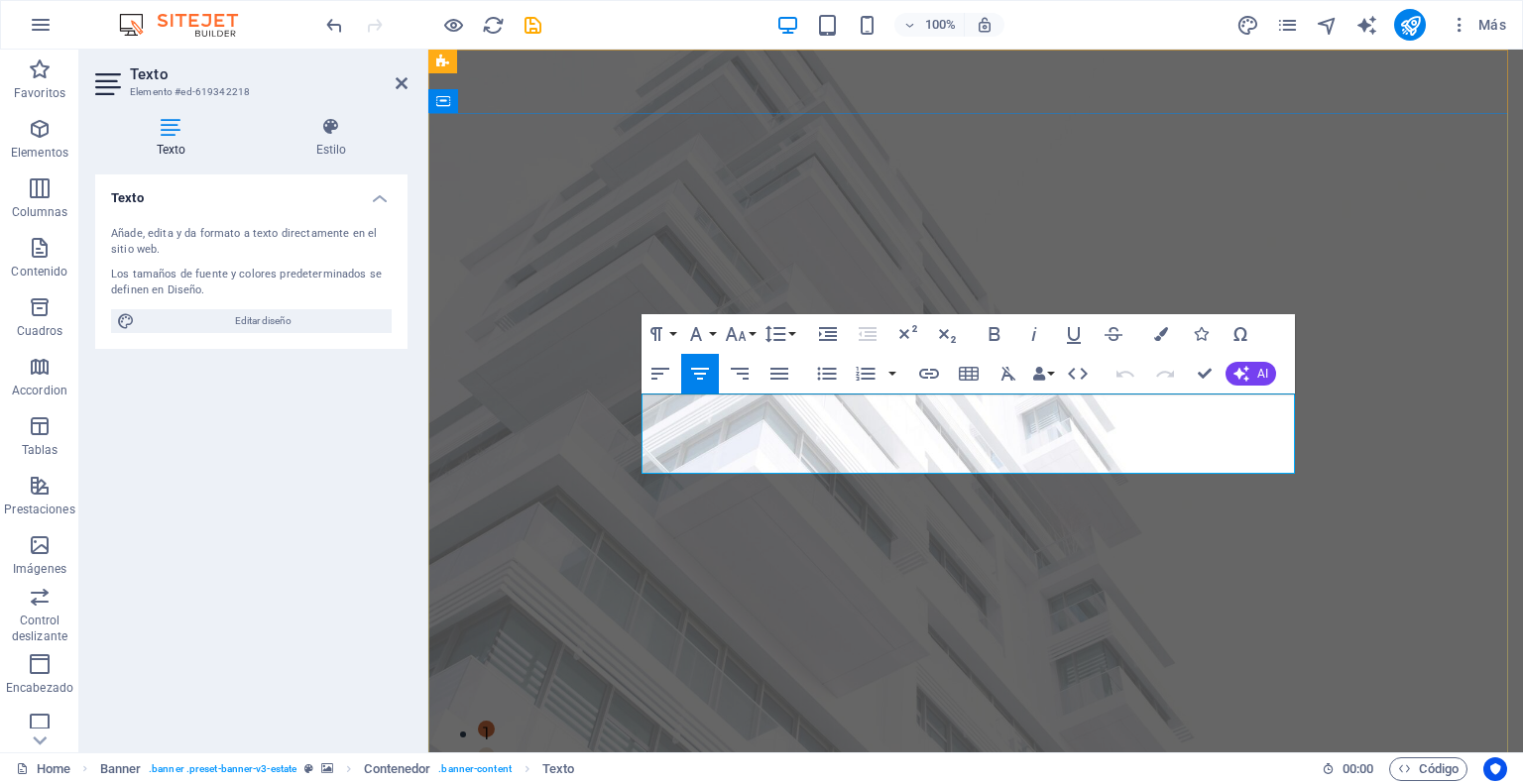 drag, startPoint x: 1273, startPoint y: 460, endPoint x: 666, endPoint y: 394, distance: 610.5776 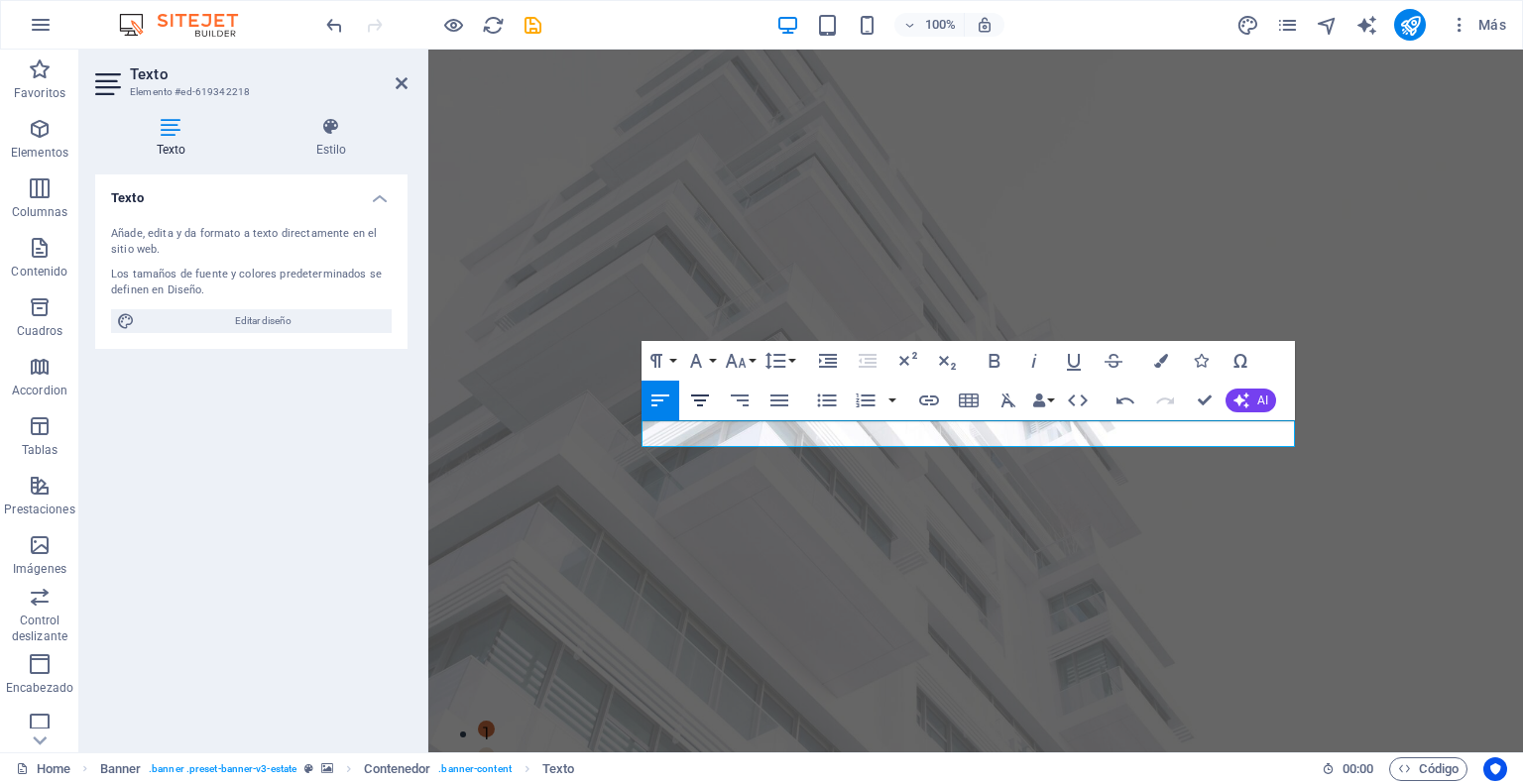 click 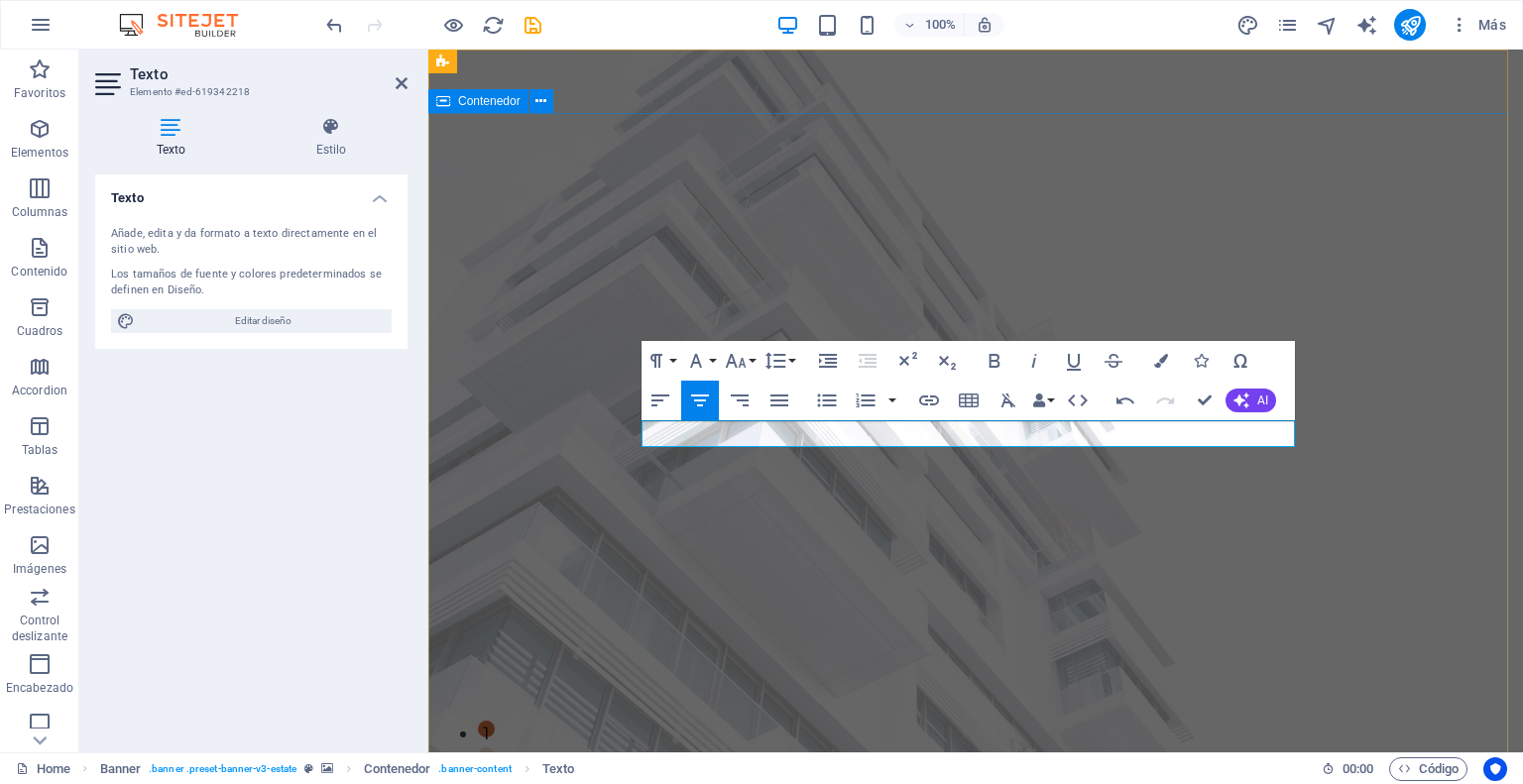 click on "[CITY] Gestor de Negocios get started" at bounding box center [976, 1038] 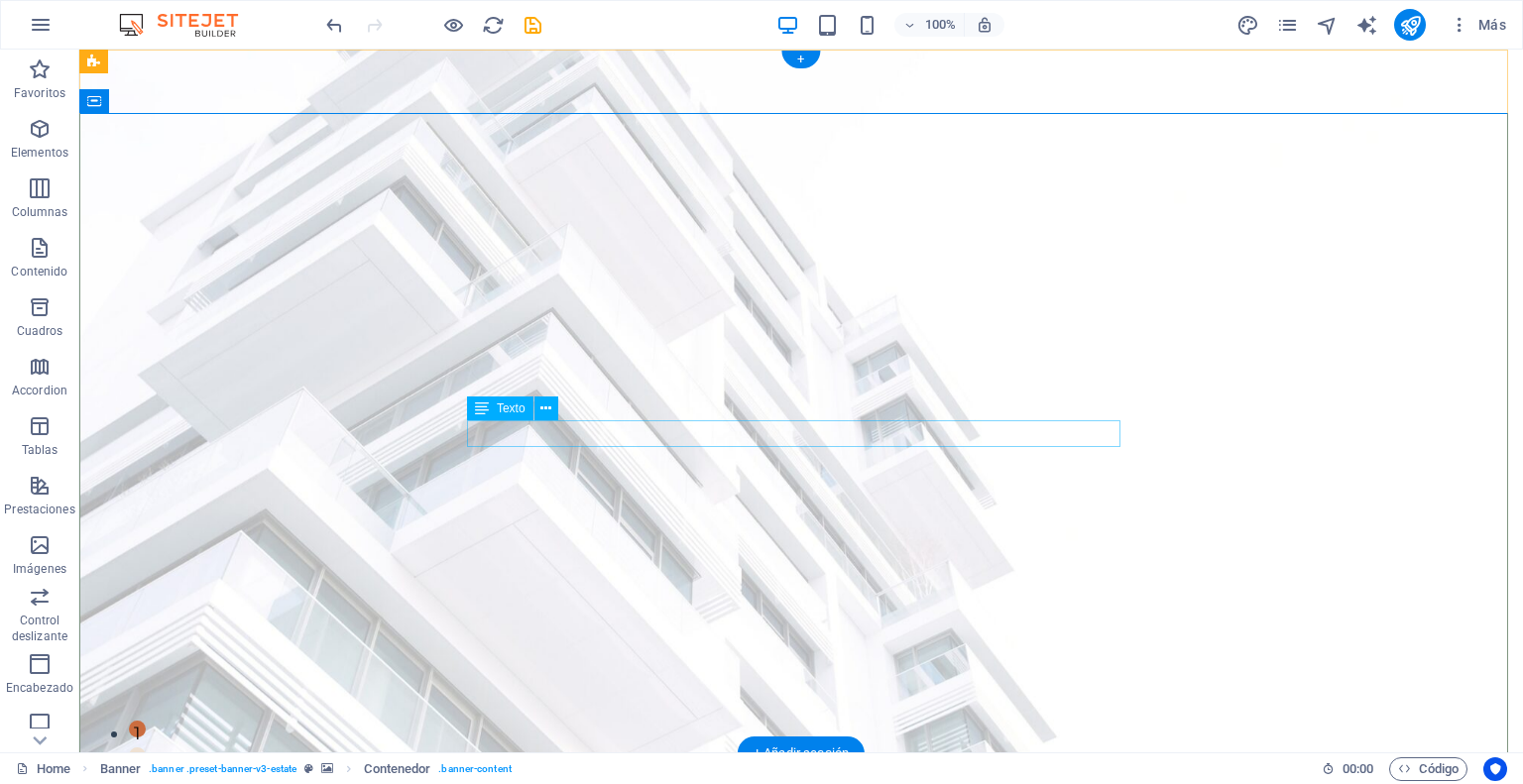 click on "Gestor de Negocios" at bounding box center [801, 1038] 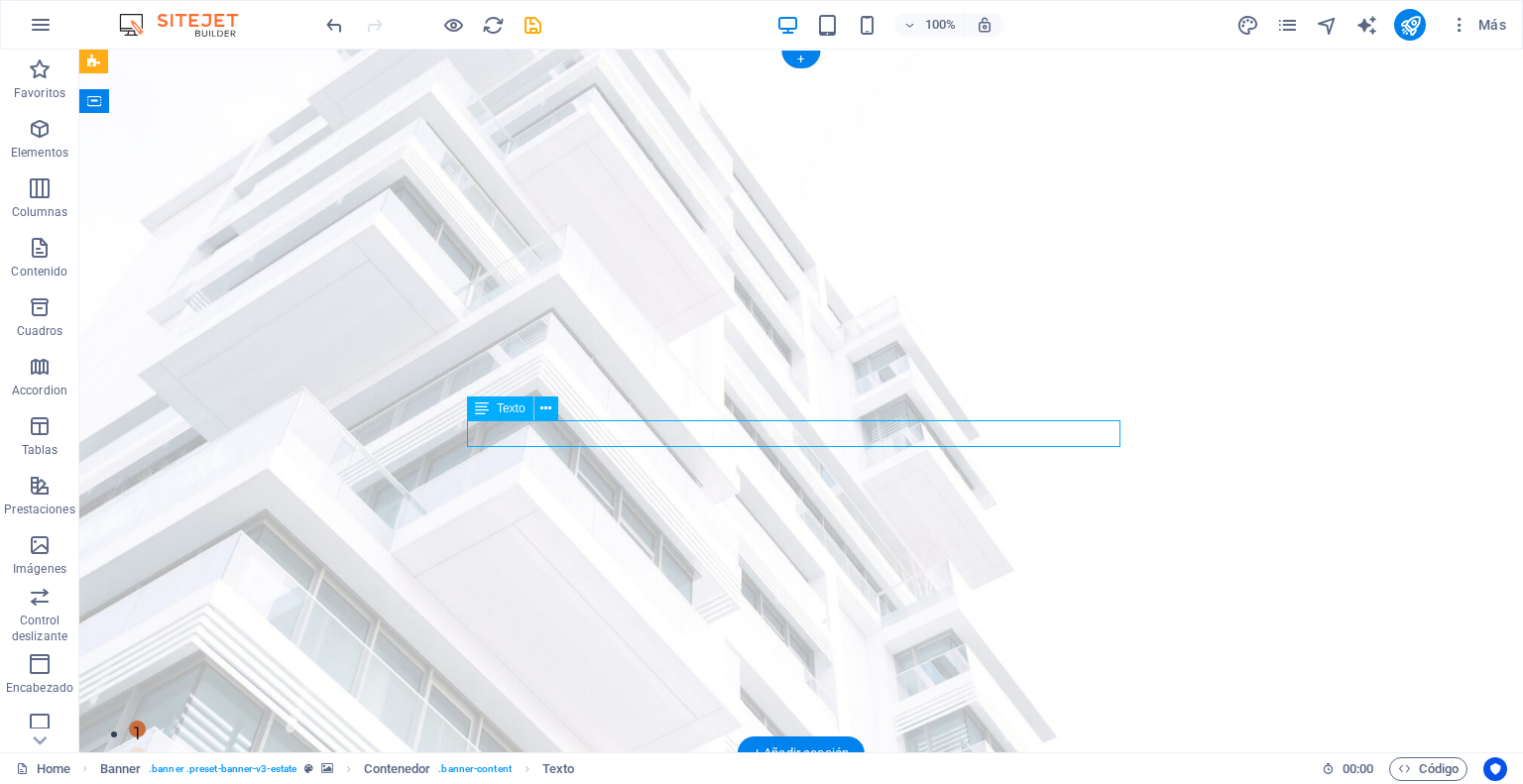 click on "Gestor de Negocios" at bounding box center (801, 1038) 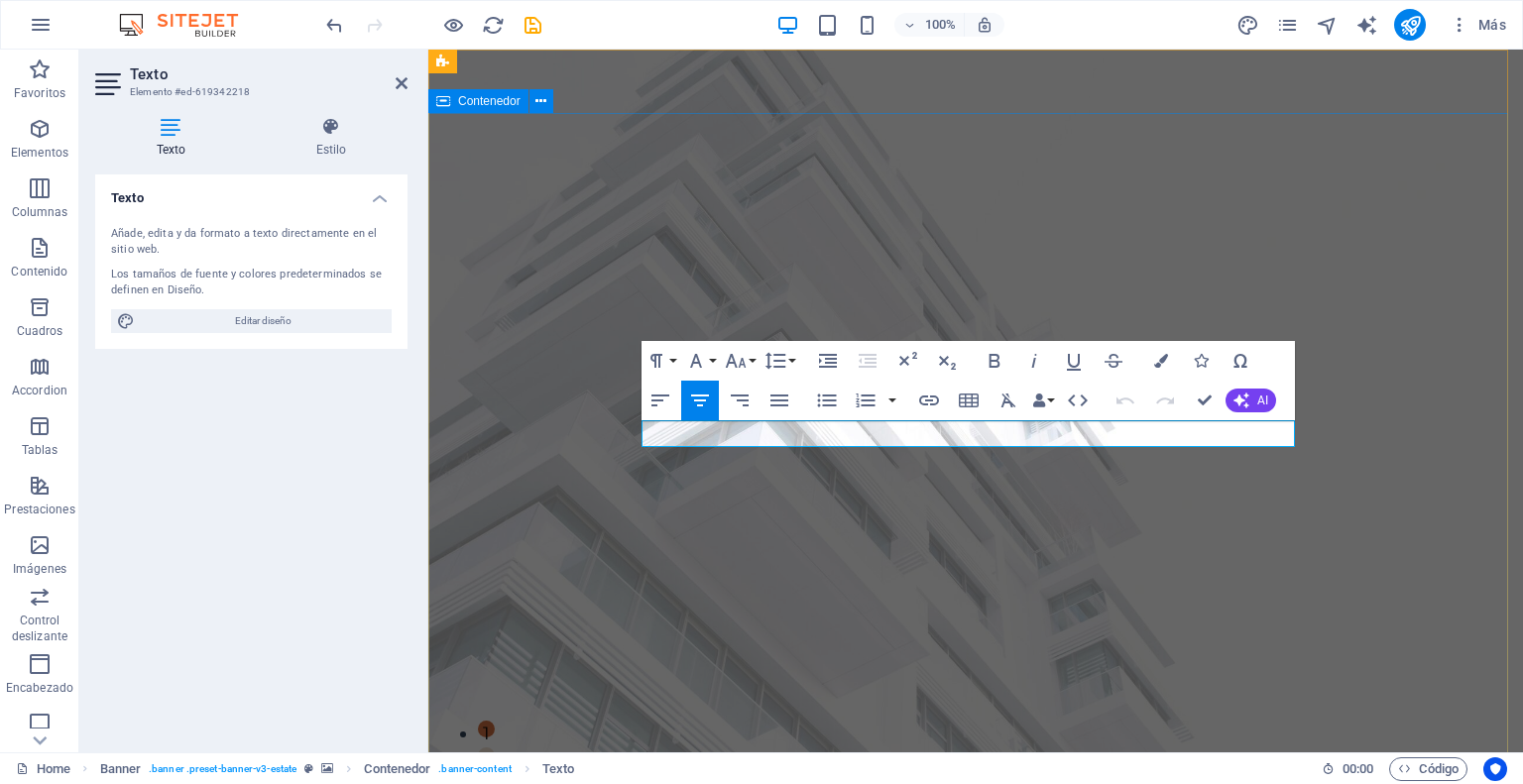 click on "[CITY] Gestor de Negocios get started" at bounding box center (976, 1038) 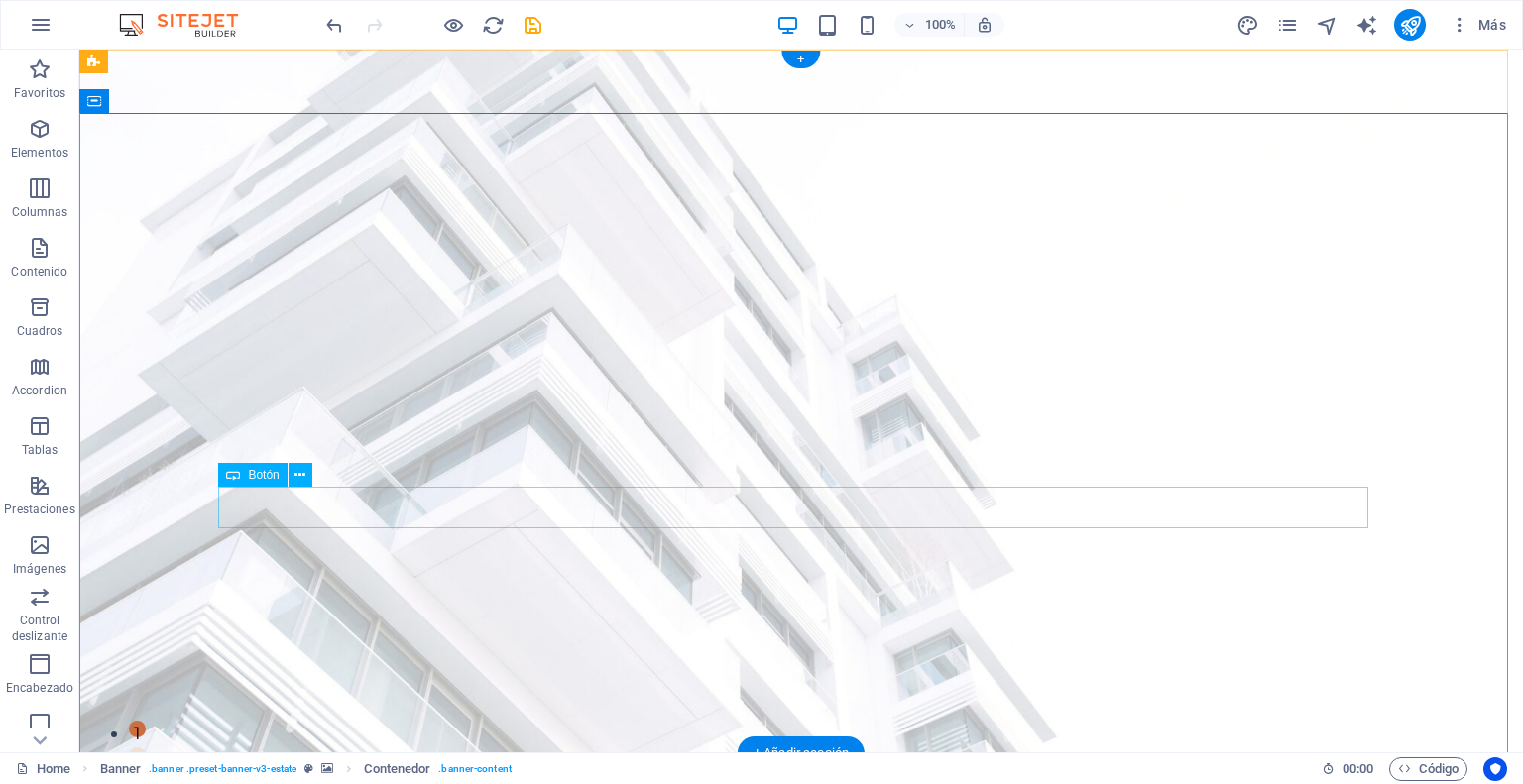 click on "get started" at bounding box center [801, 1112] 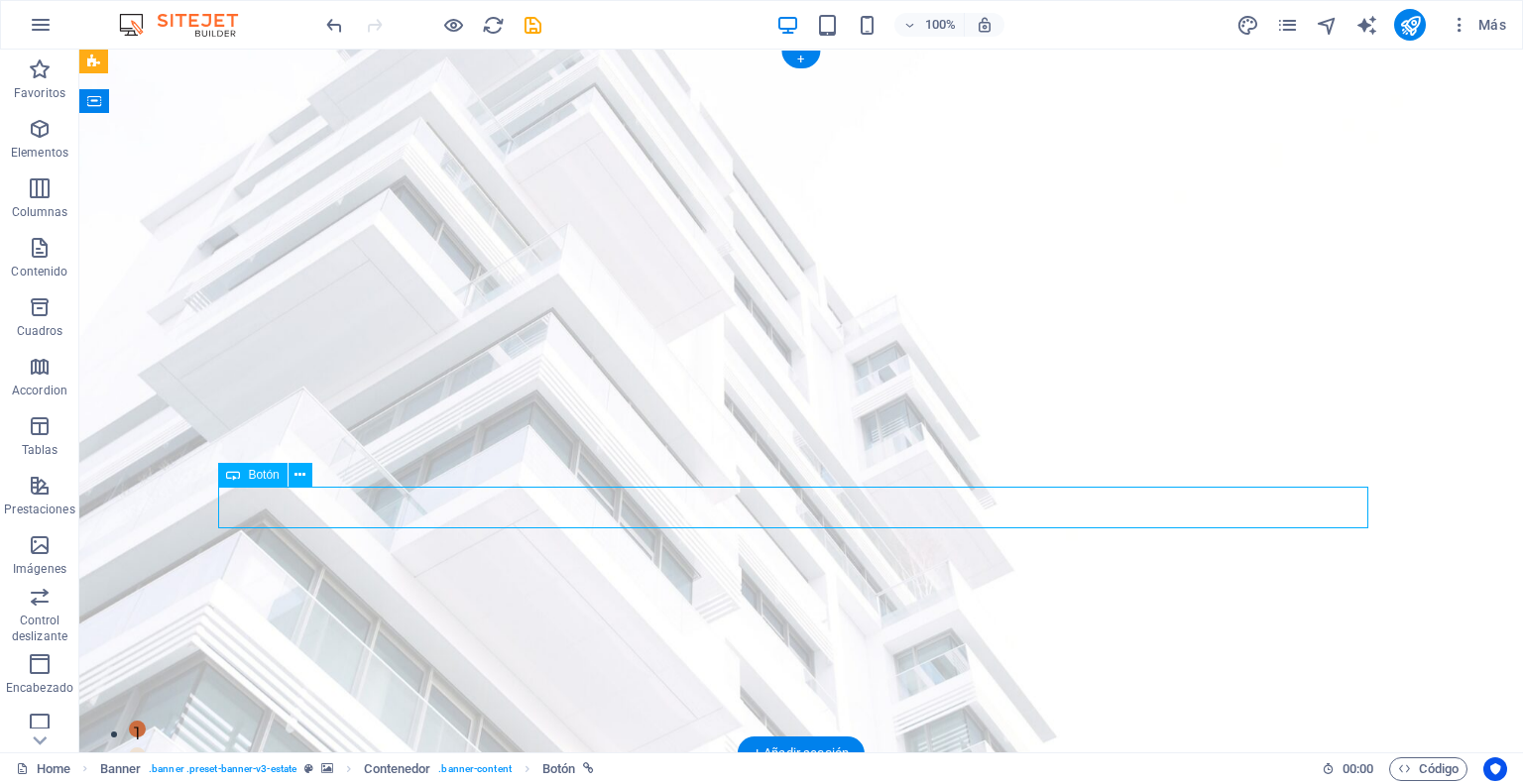 click on "get started" at bounding box center (801, 1112) 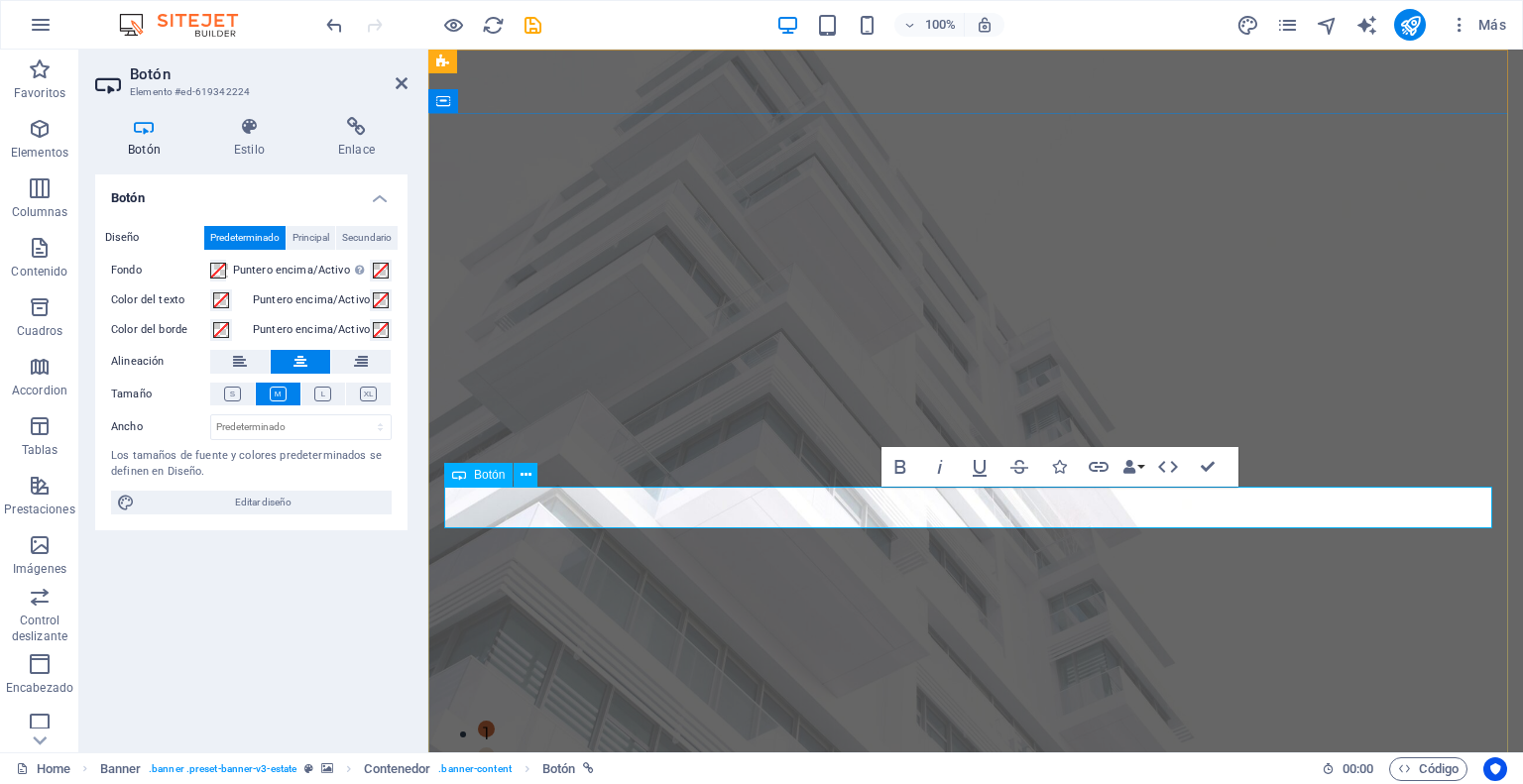 type 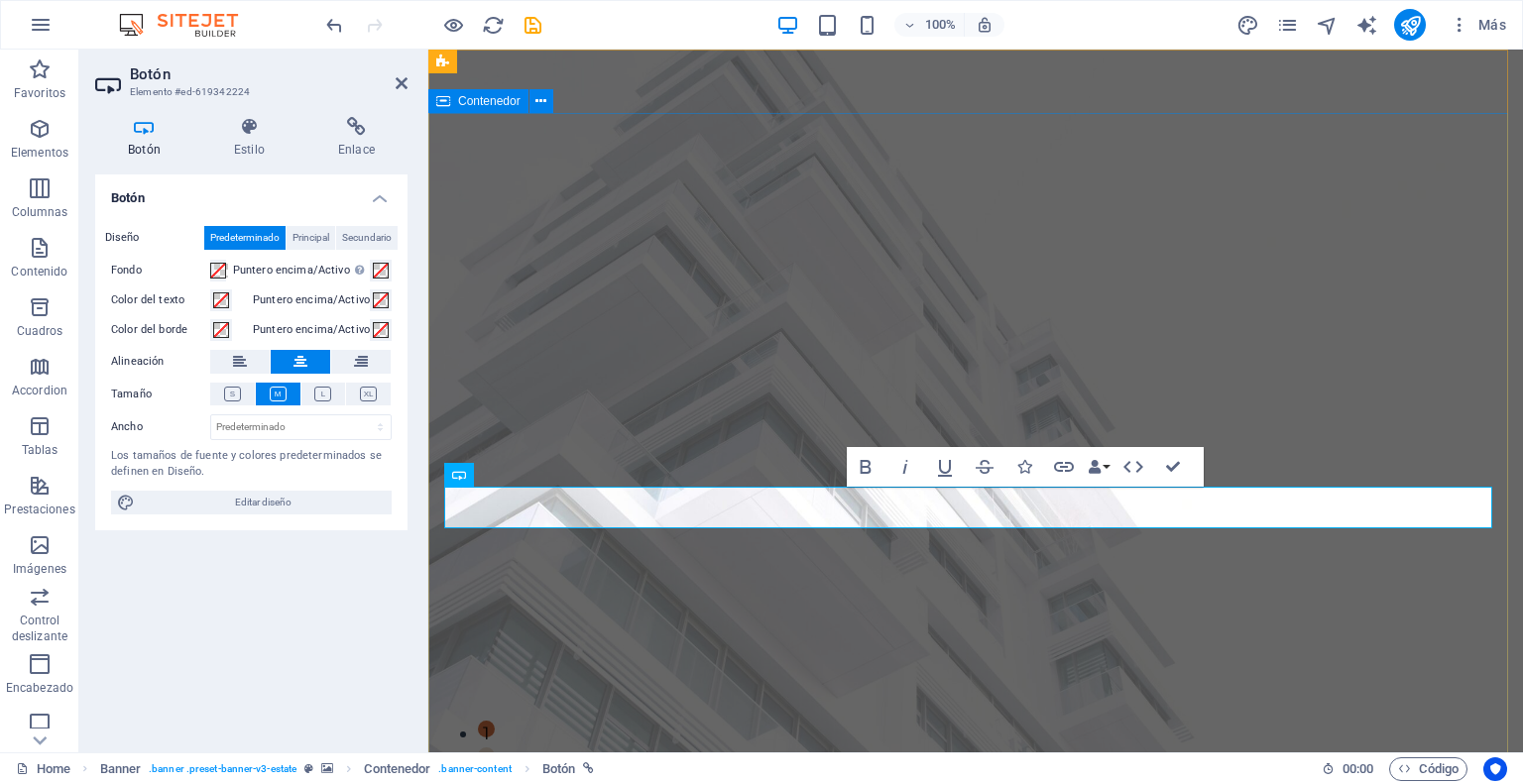 click on "[CITY] Gestor de Negocios Quieres saber más" at bounding box center [976, 1038] 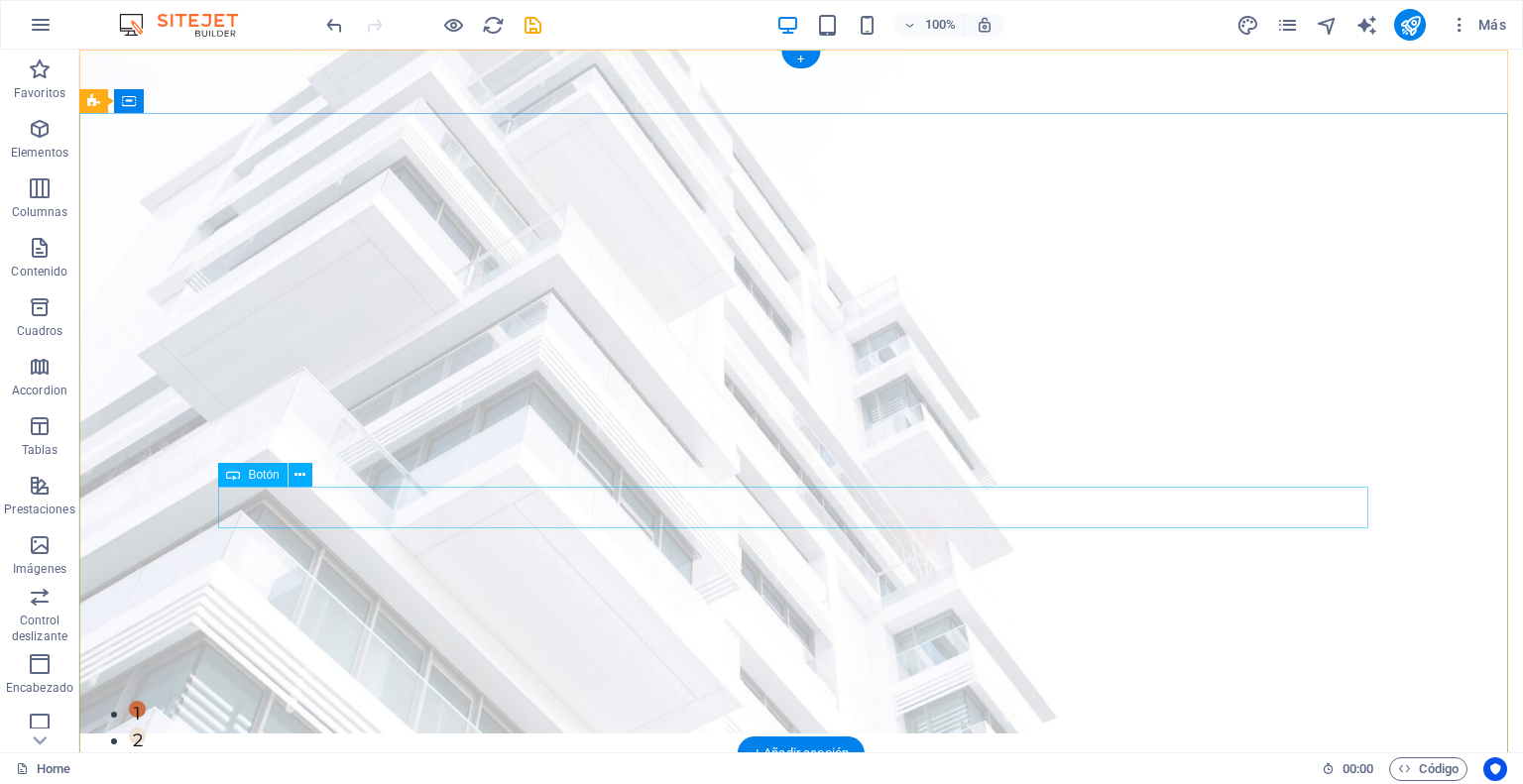 scroll, scrollTop: 0, scrollLeft: 0, axis: both 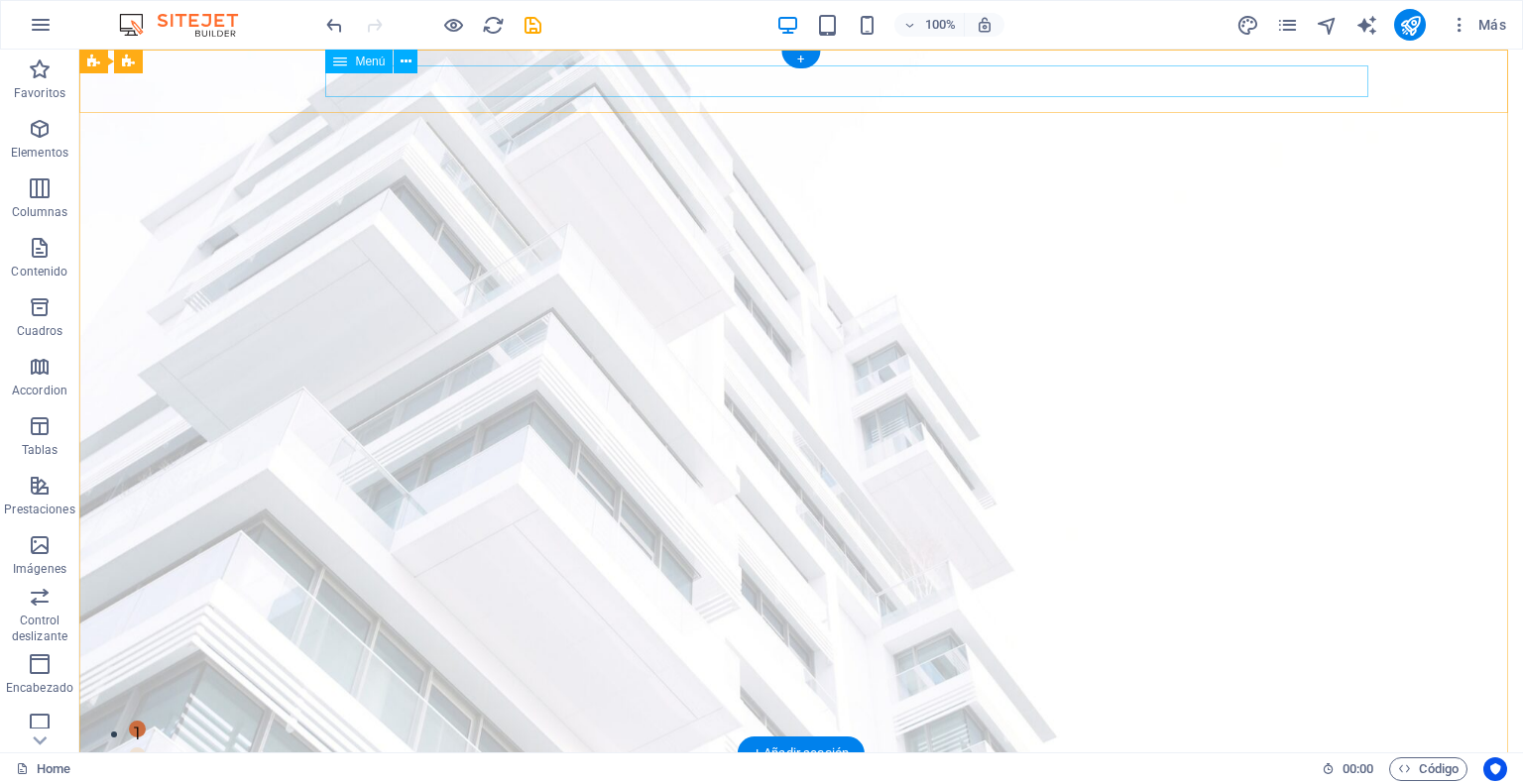 click on "Home Listing News Our Team Contact" at bounding box center [801, 812] 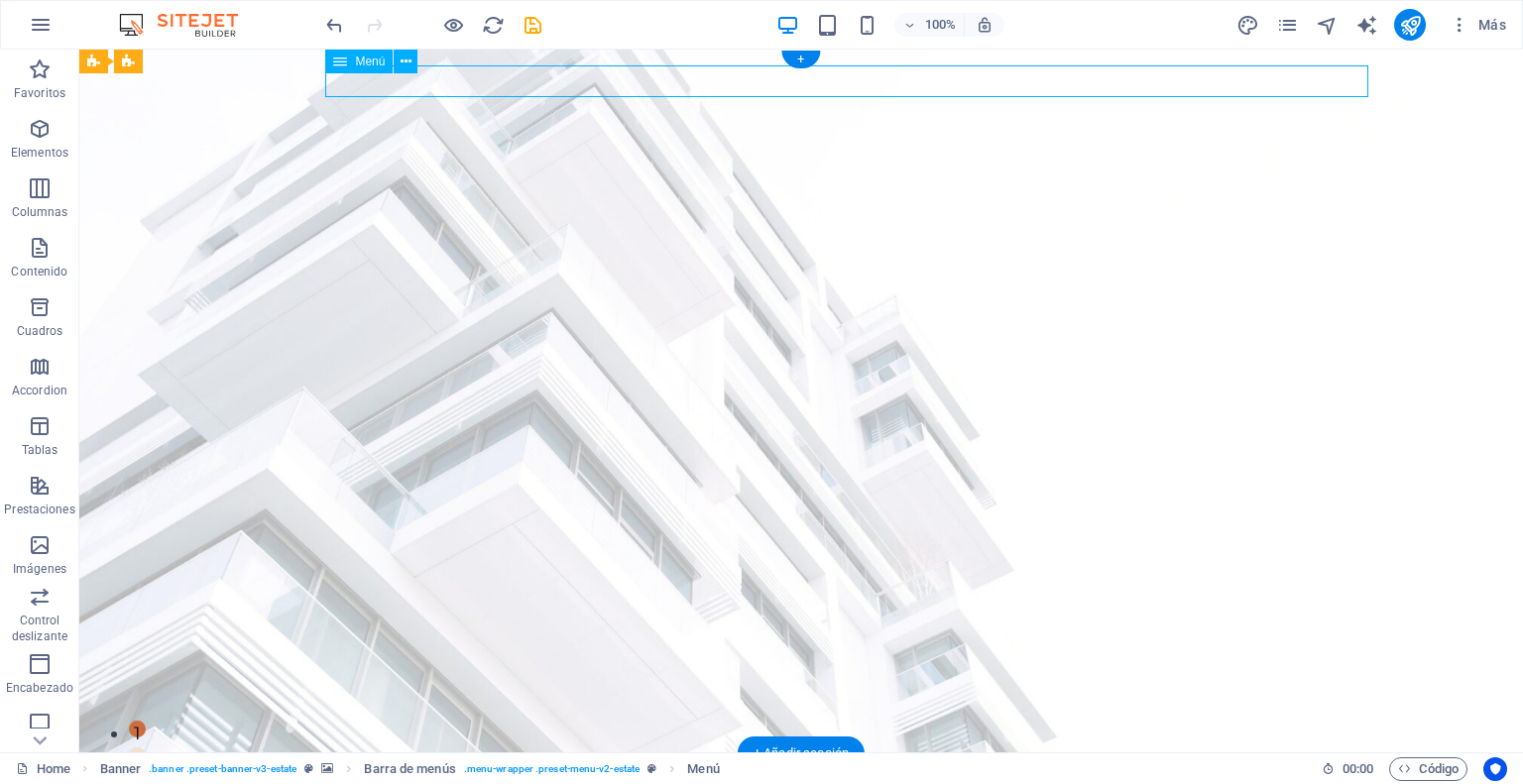 click on "Home Listing News Our Team Contact" at bounding box center (801, 812) 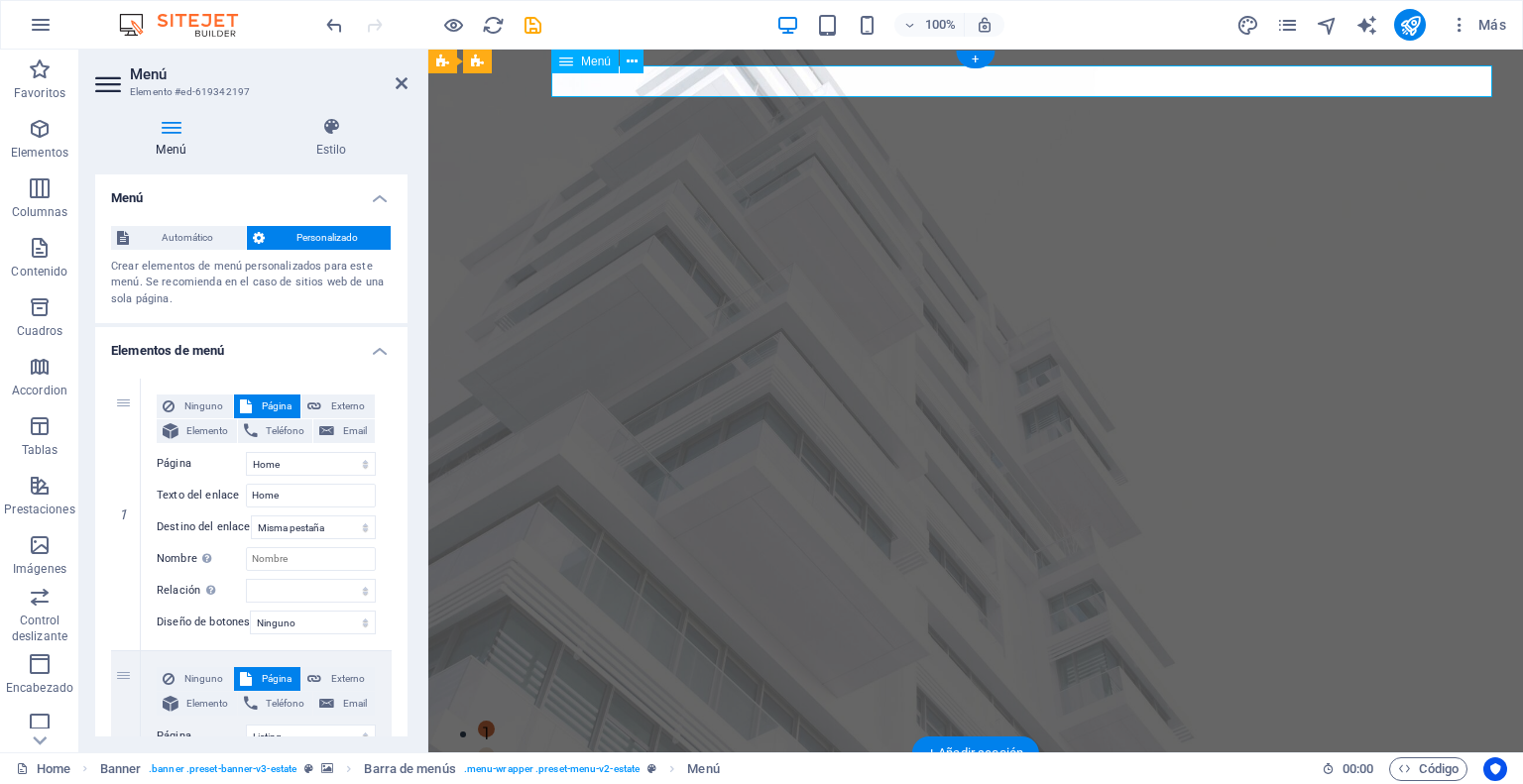 click on "Home Listing News Our Team Contact" at bounding box center [976, 812] 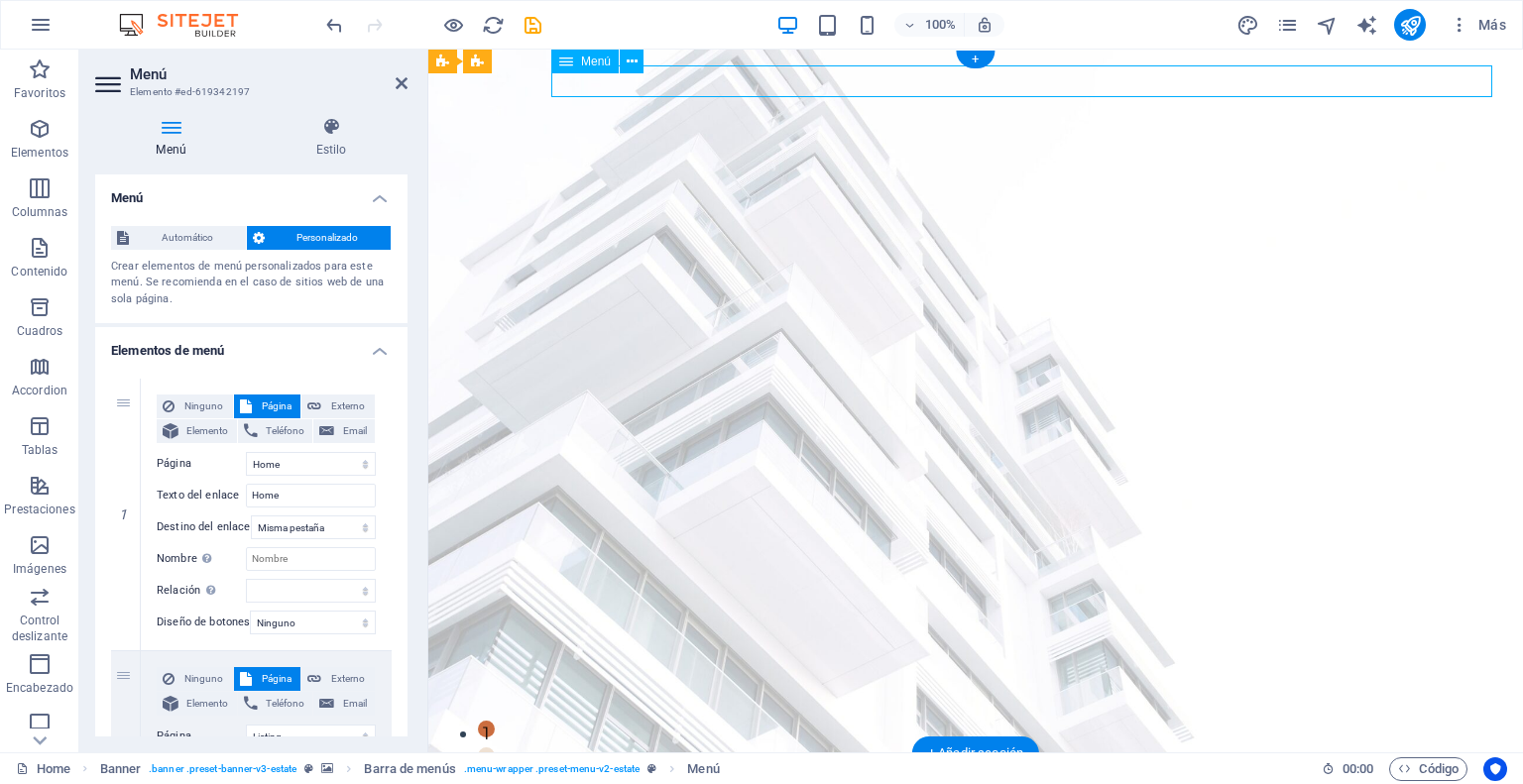 drag, startPoint x: 844, startPoint y: 80, endPoint x: 830, endPoint y: 85, distance: 14.866069 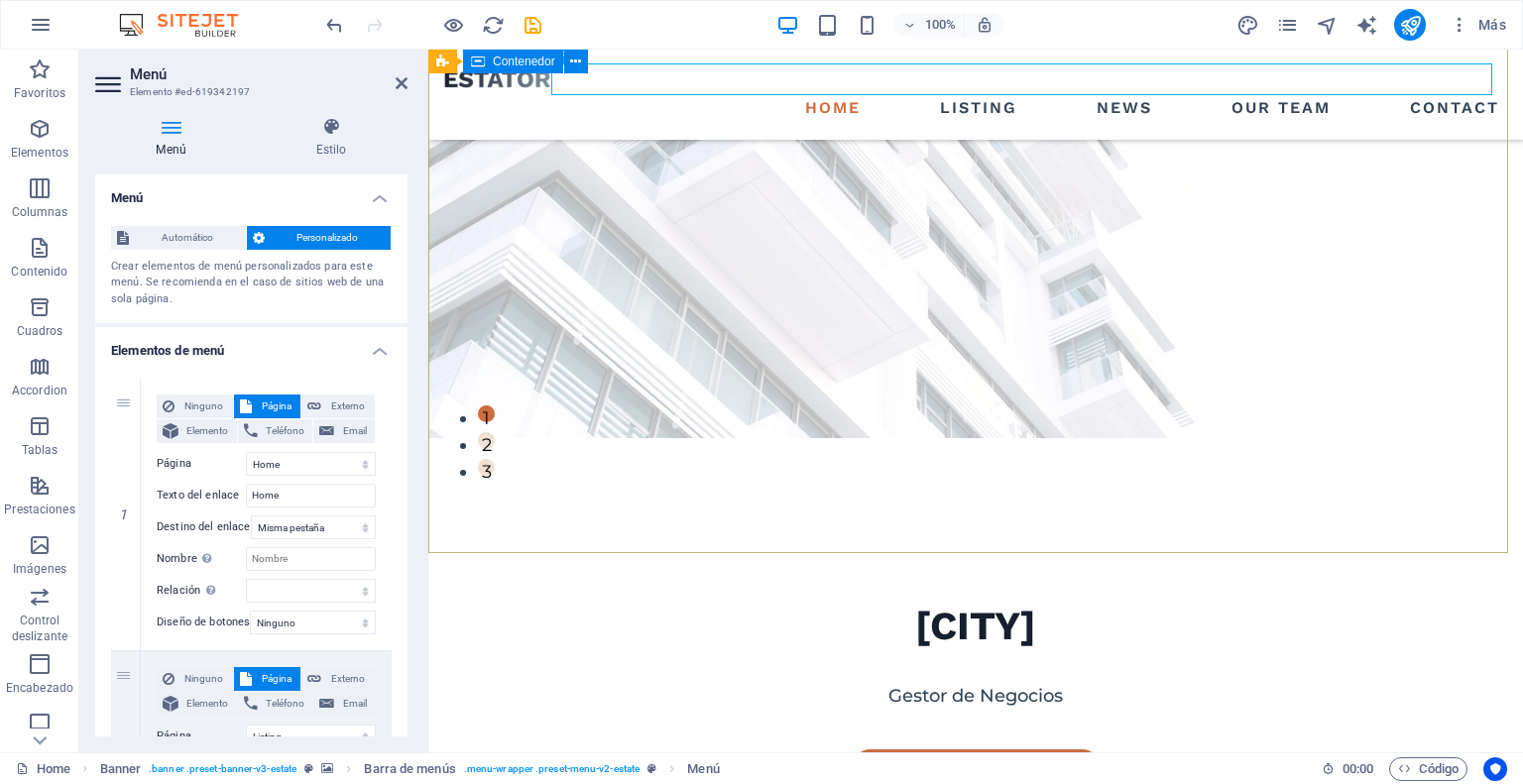 scroll, scrollTop: 496, scrollLeft: 0, axis: vertical 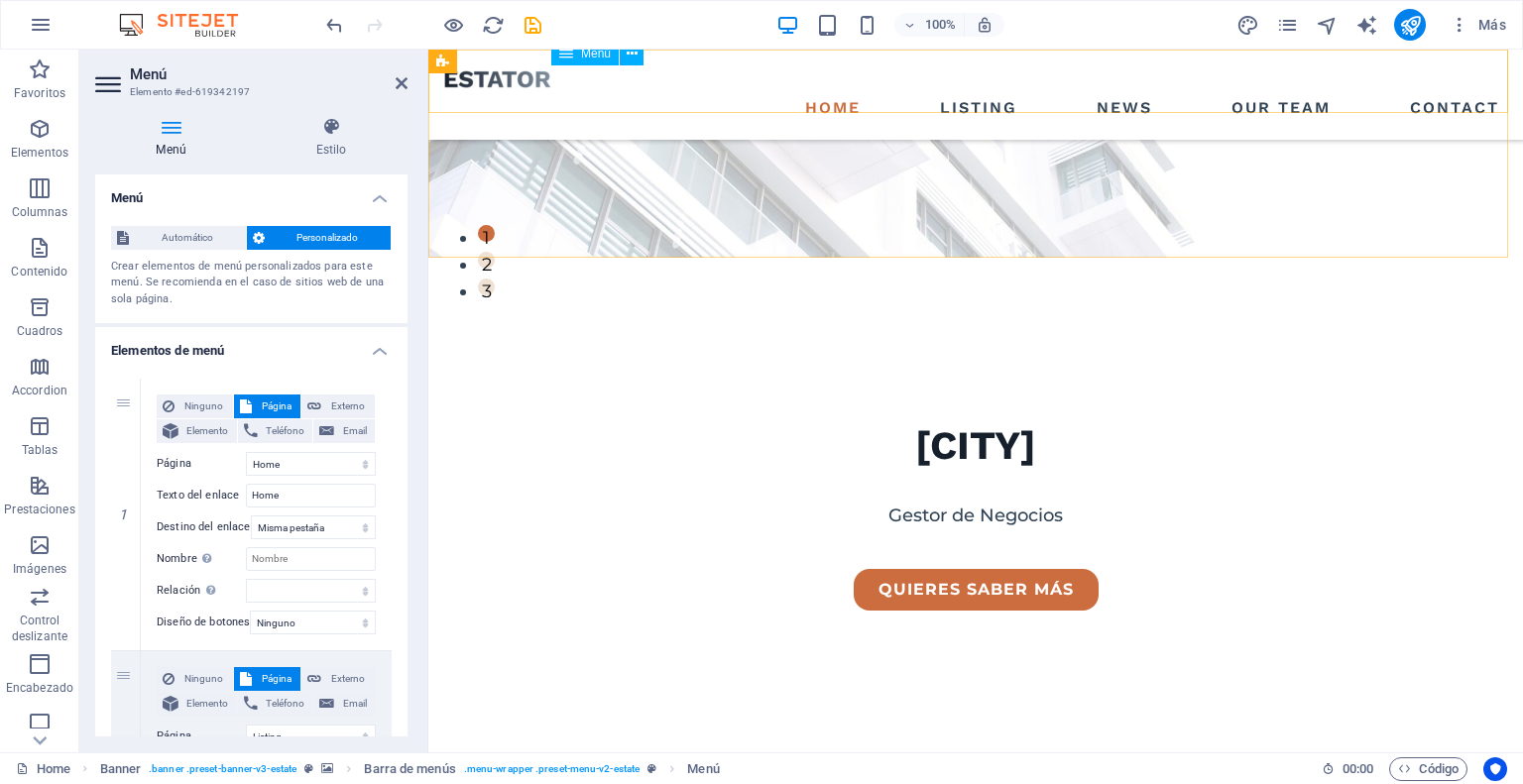 click on "Home Listing News Our Team Contact" at bounding box center [976, 108] 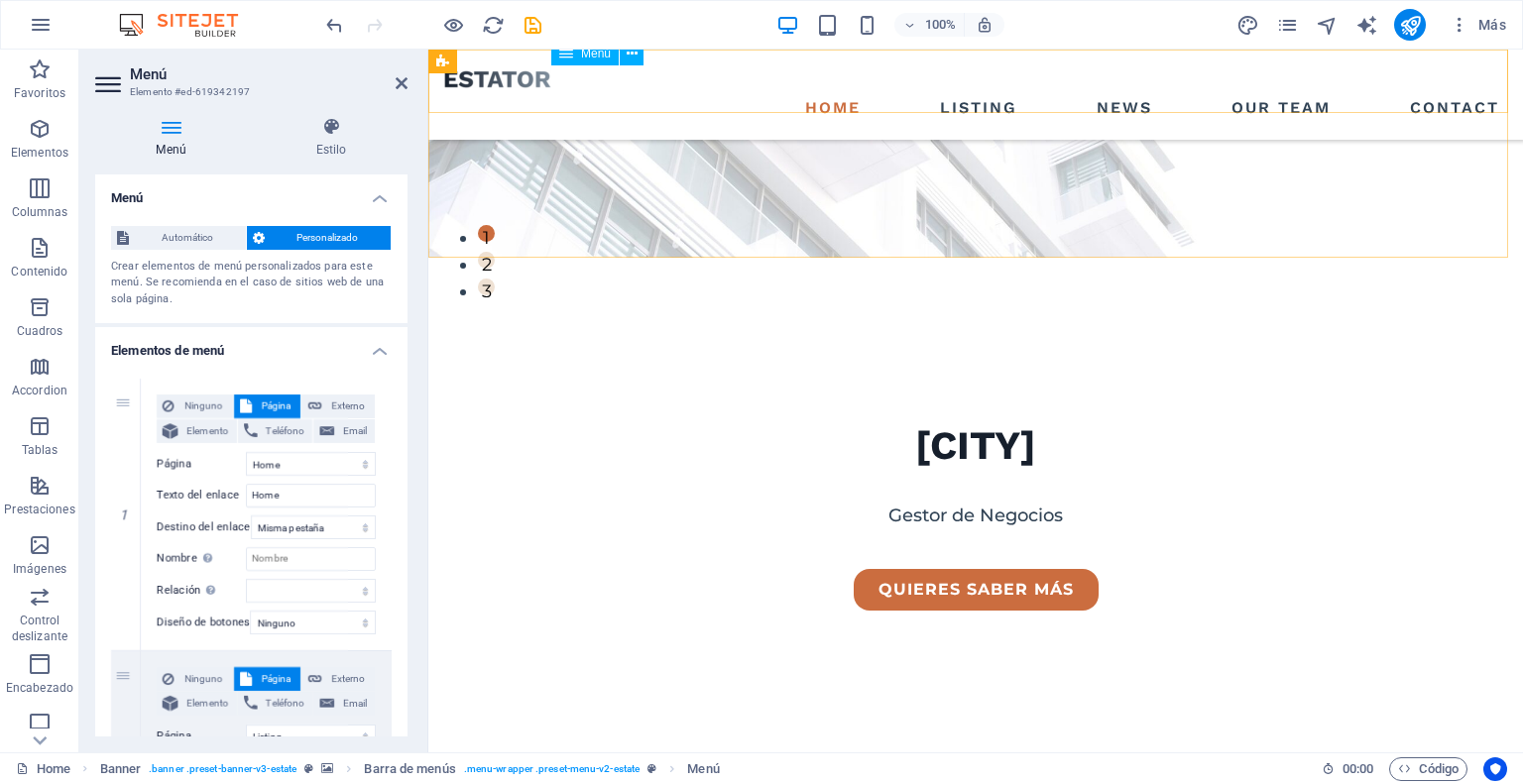 click on "Home Listing News Our Team Contact" at bounding box center [976, 108] 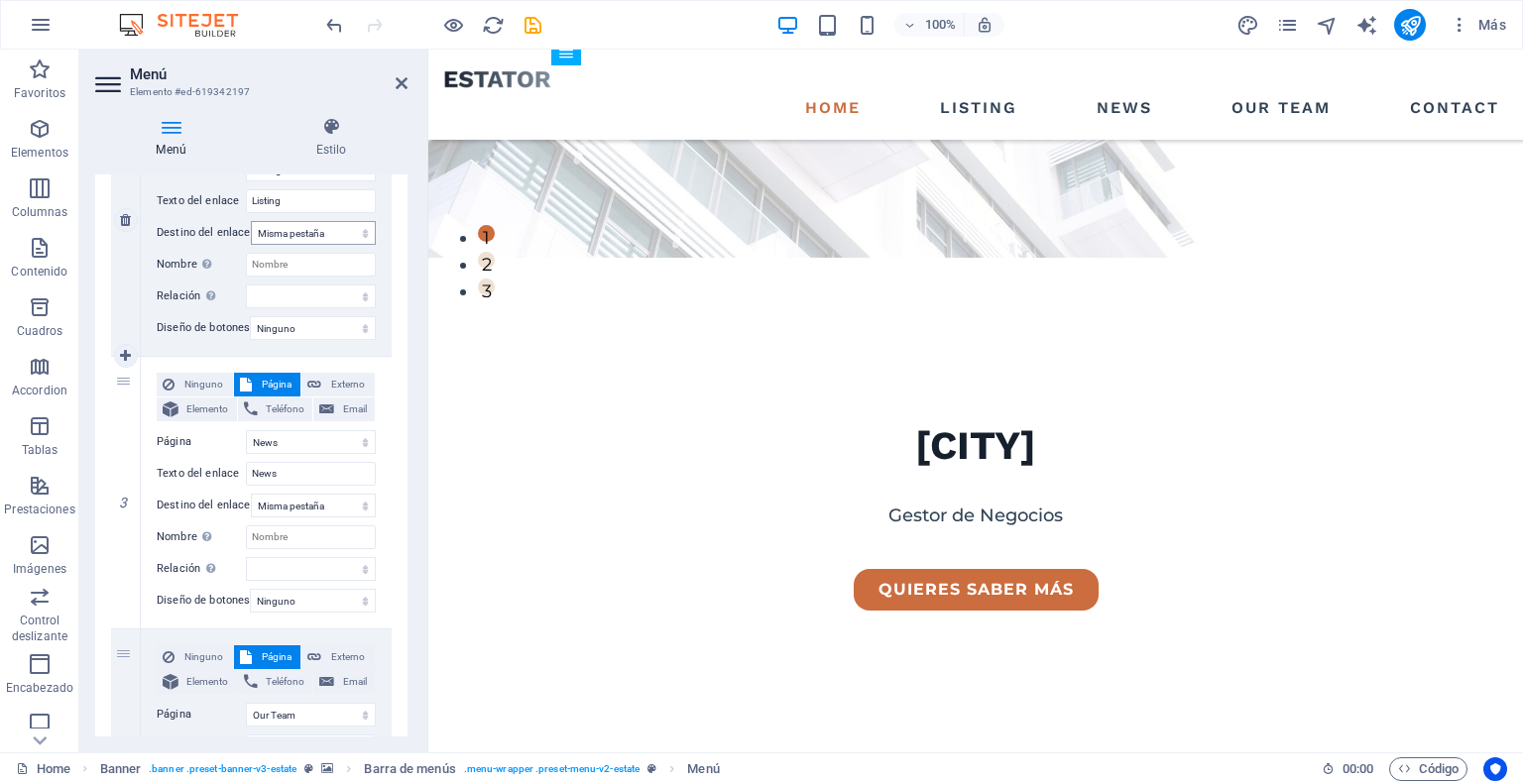 scroll, scrollTop: 595, scrollLeft: 0, axis: vertical 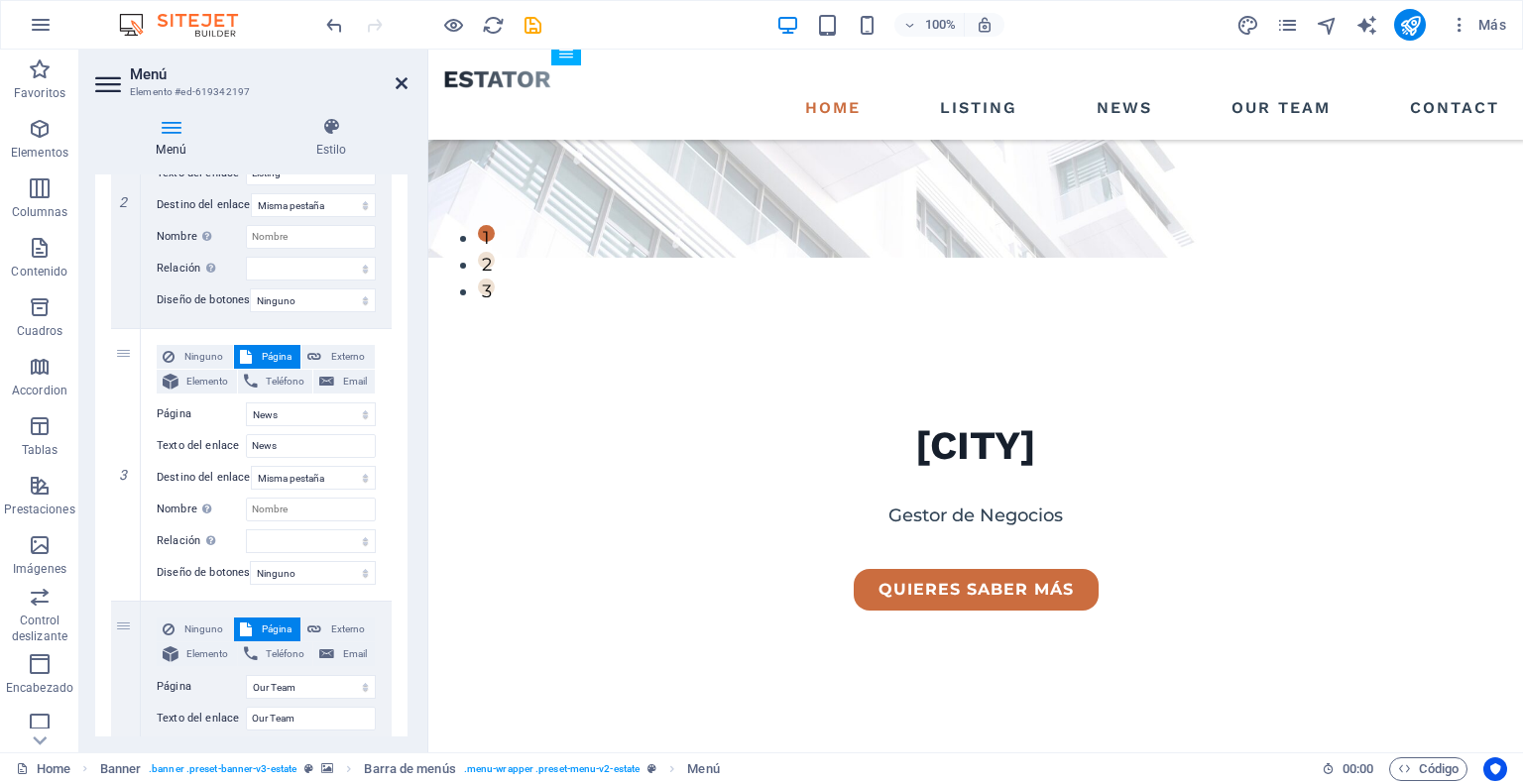click at bounding box center (402, 83) 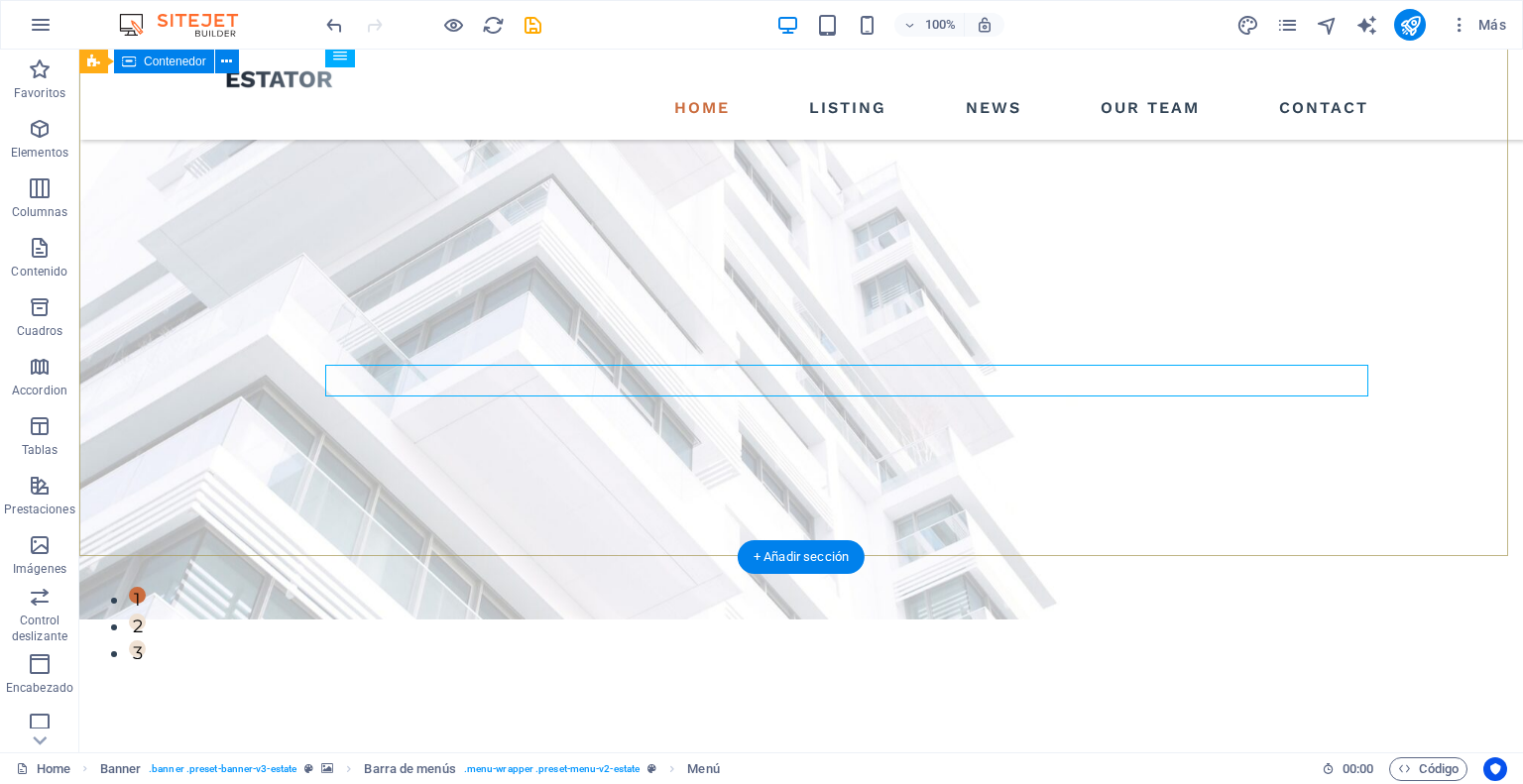 scroll, scrollTop: 99, scrollLeft: 0, axis: vertical 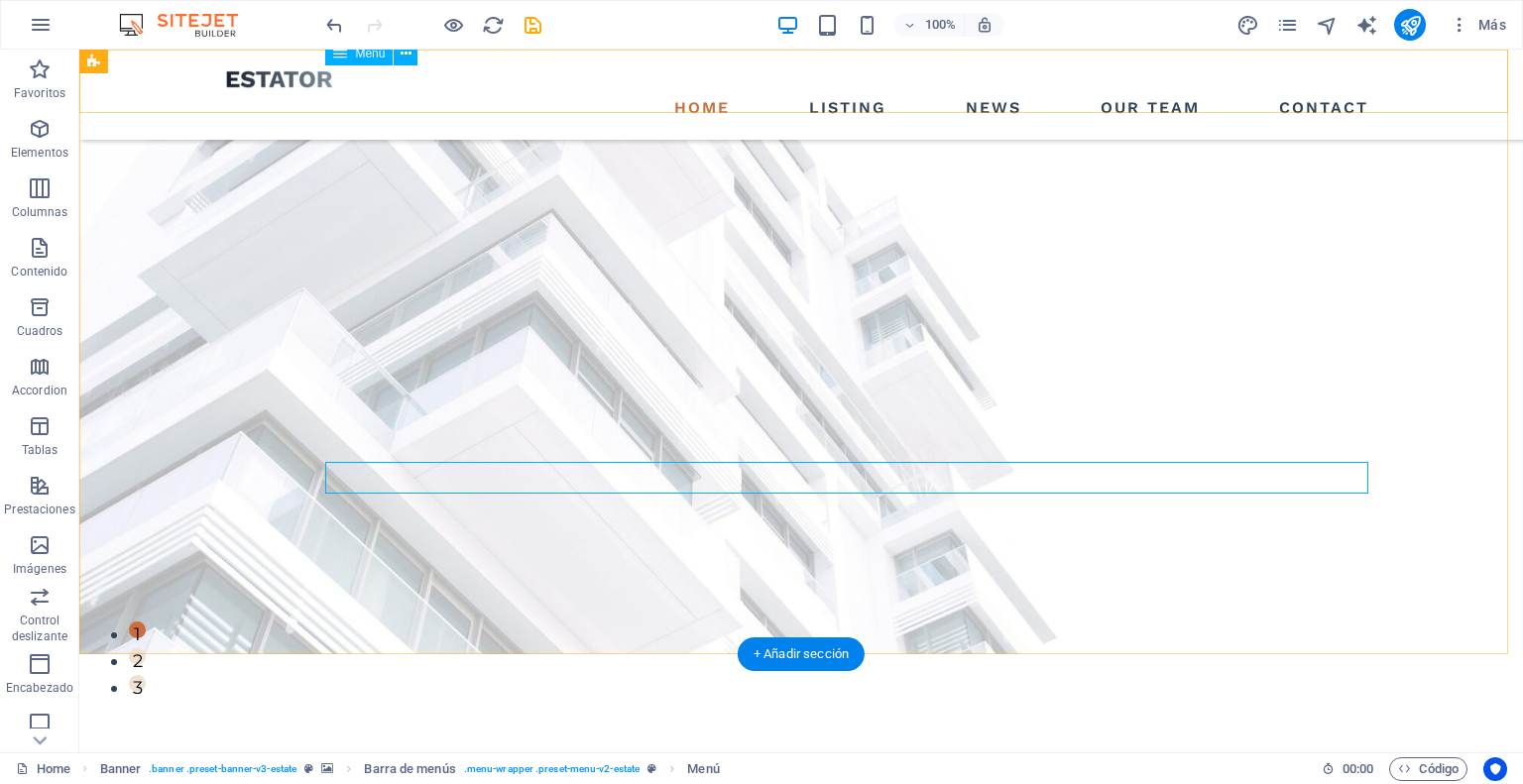 click on "Home Listing News Our Team Contact" at bounding box center (801, 108) 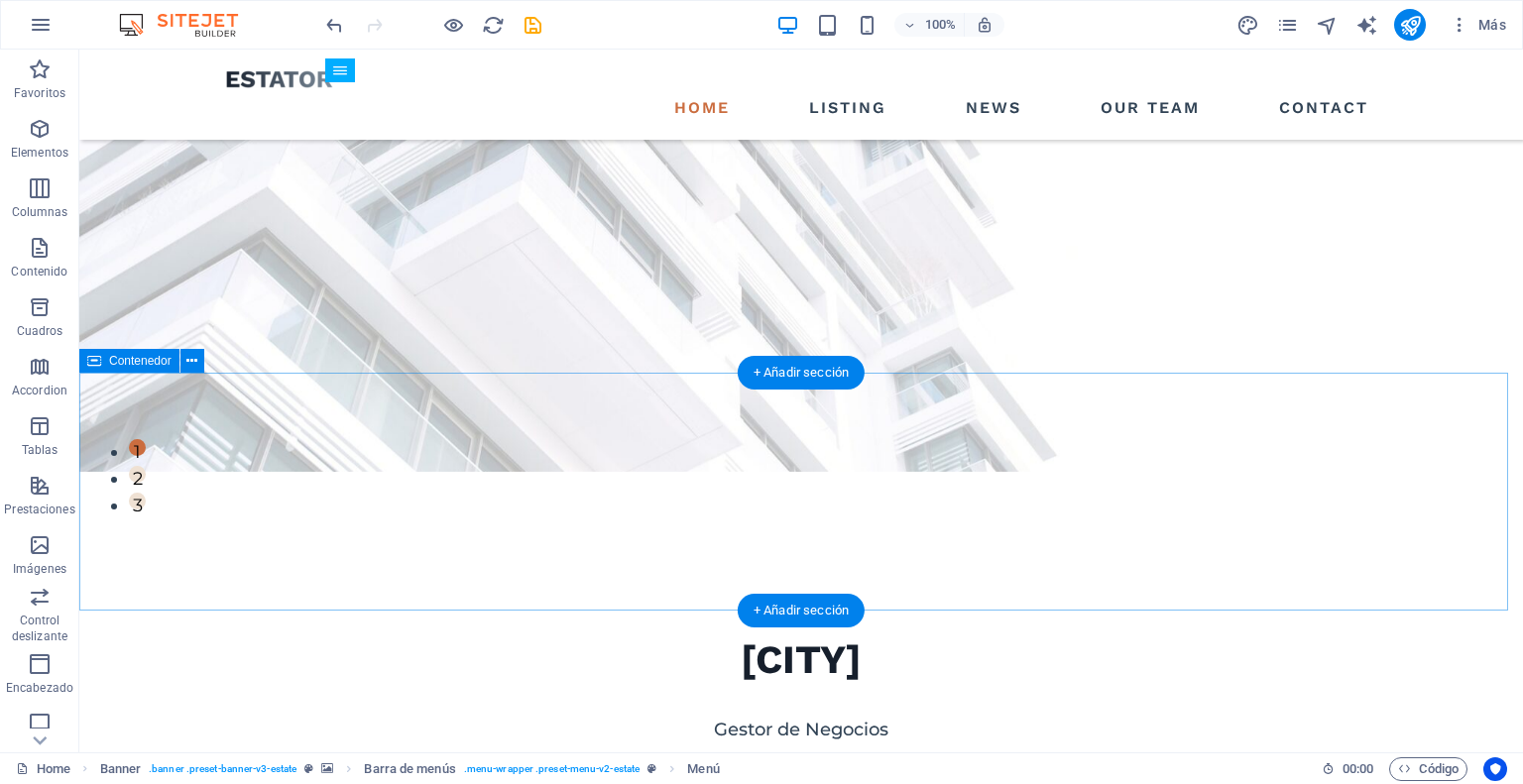 scroll, scrollTop: 198, scrollLeft: 0, axis: vertical 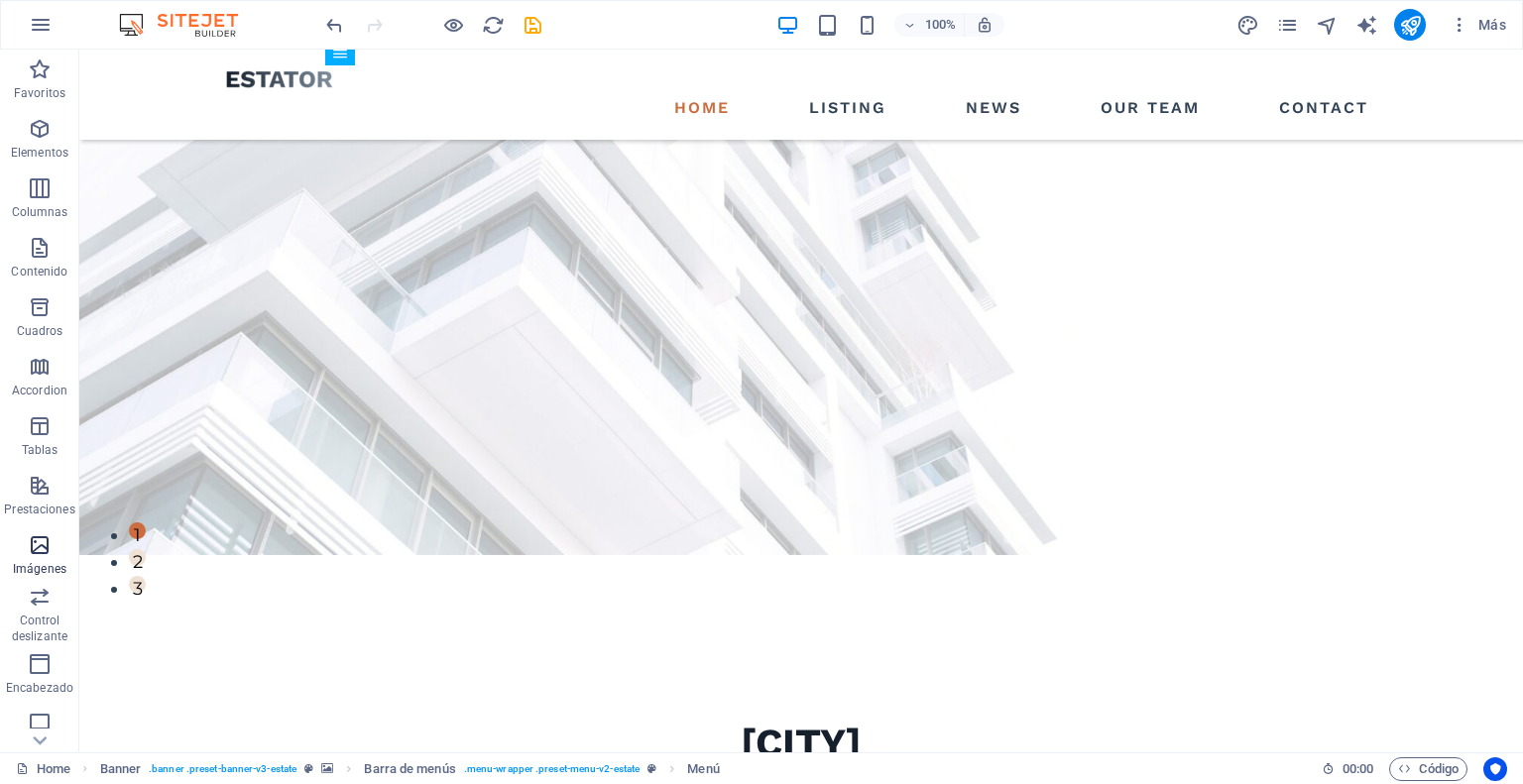click at bounding box center [40, 545] 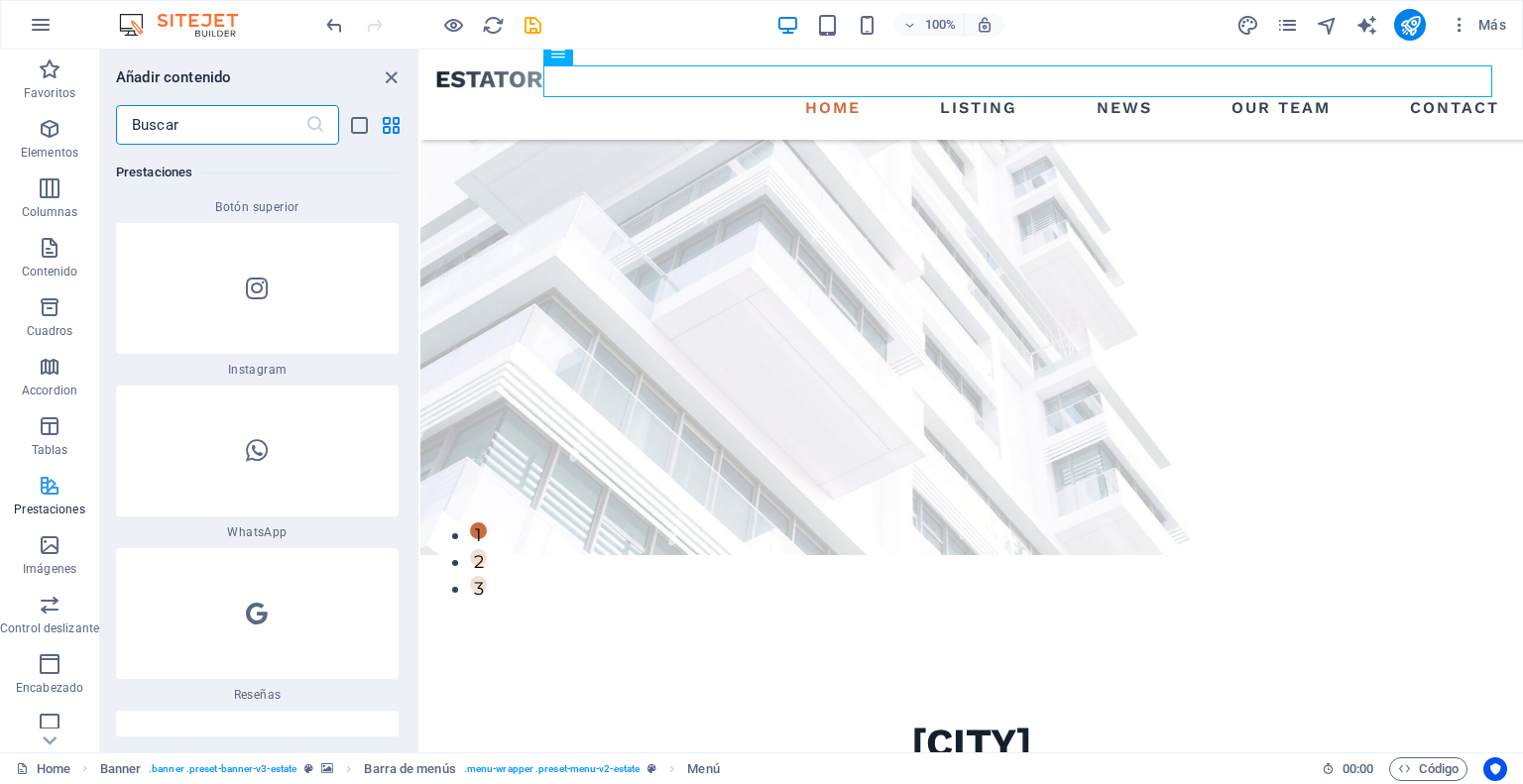 scroll, scrollTop: 19280, scrollLeft: 0, axis: vertical 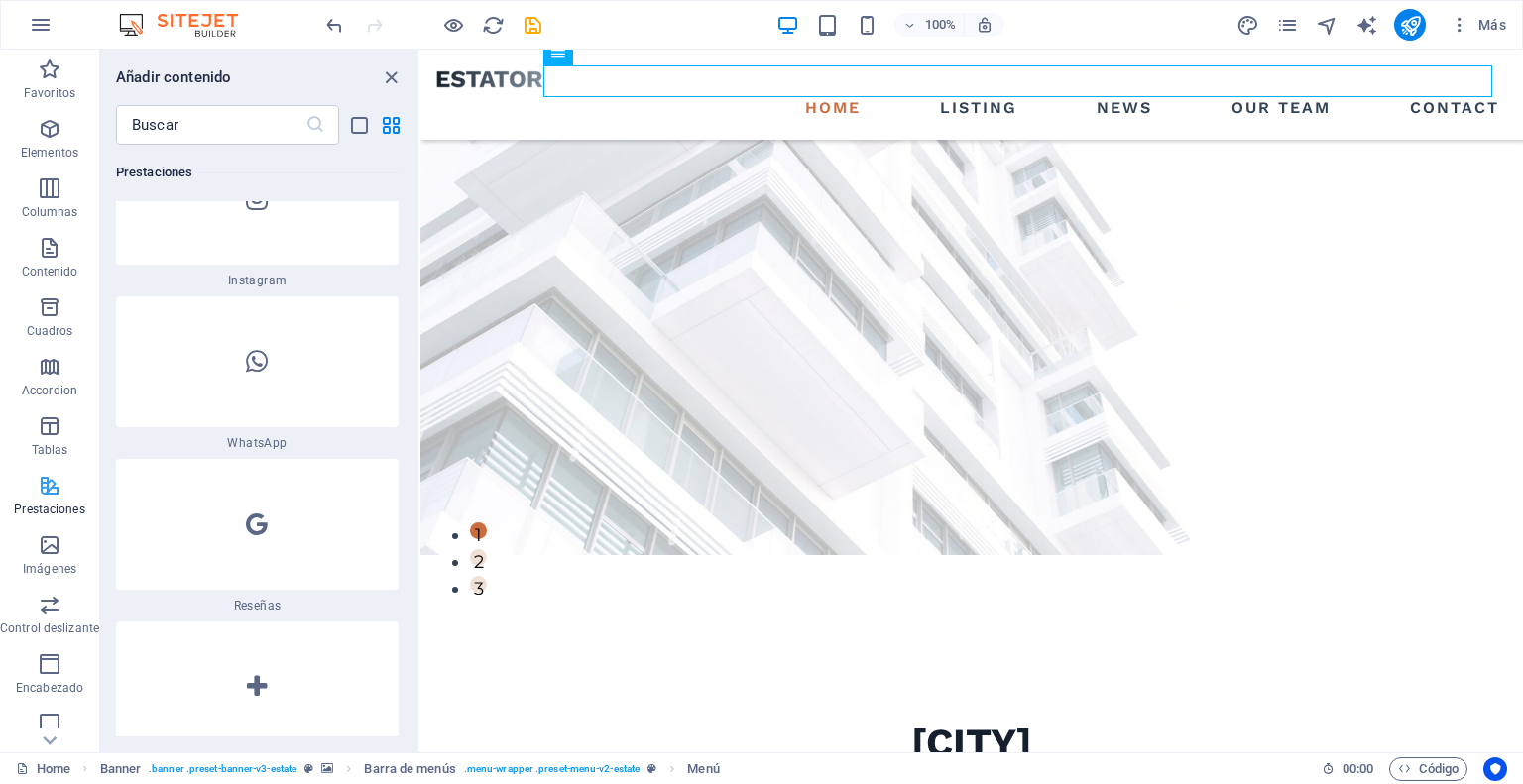 click at bounding box center (50, 486) 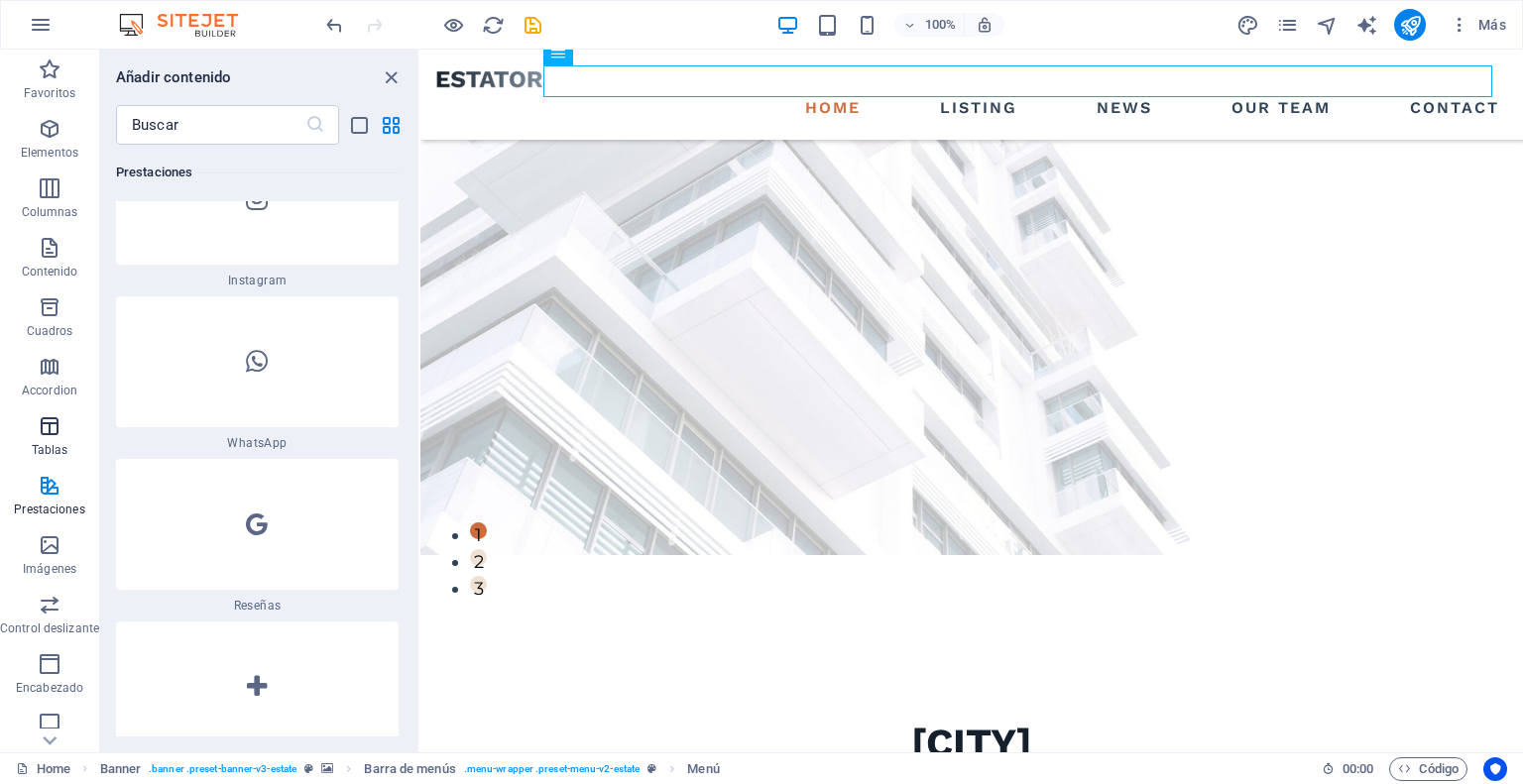 click at bounding box center (50, 426) 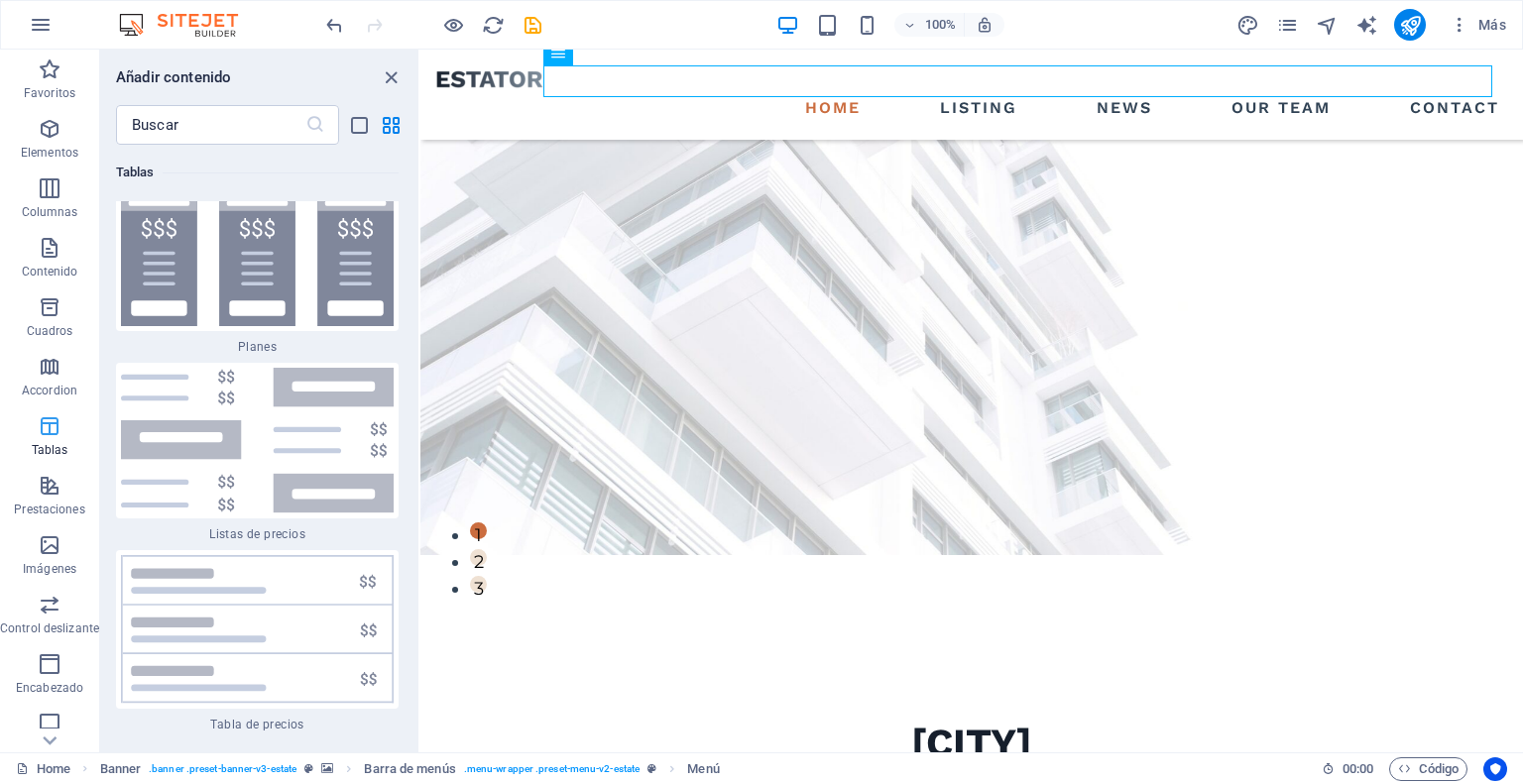 scroll, scrollTop: 13445, scrollLeft: 0, axis: vertical 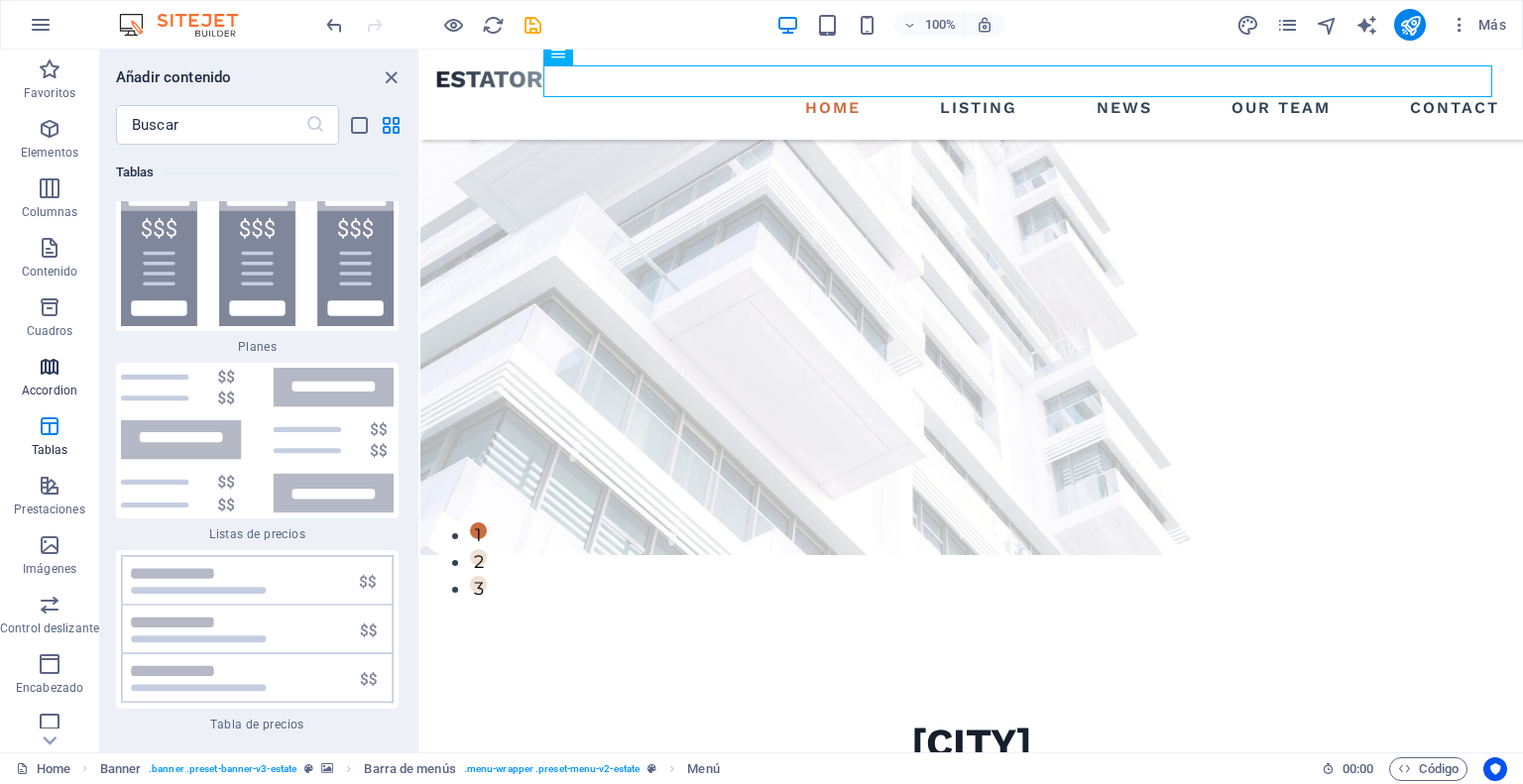 click at bounding box center (50, 367) 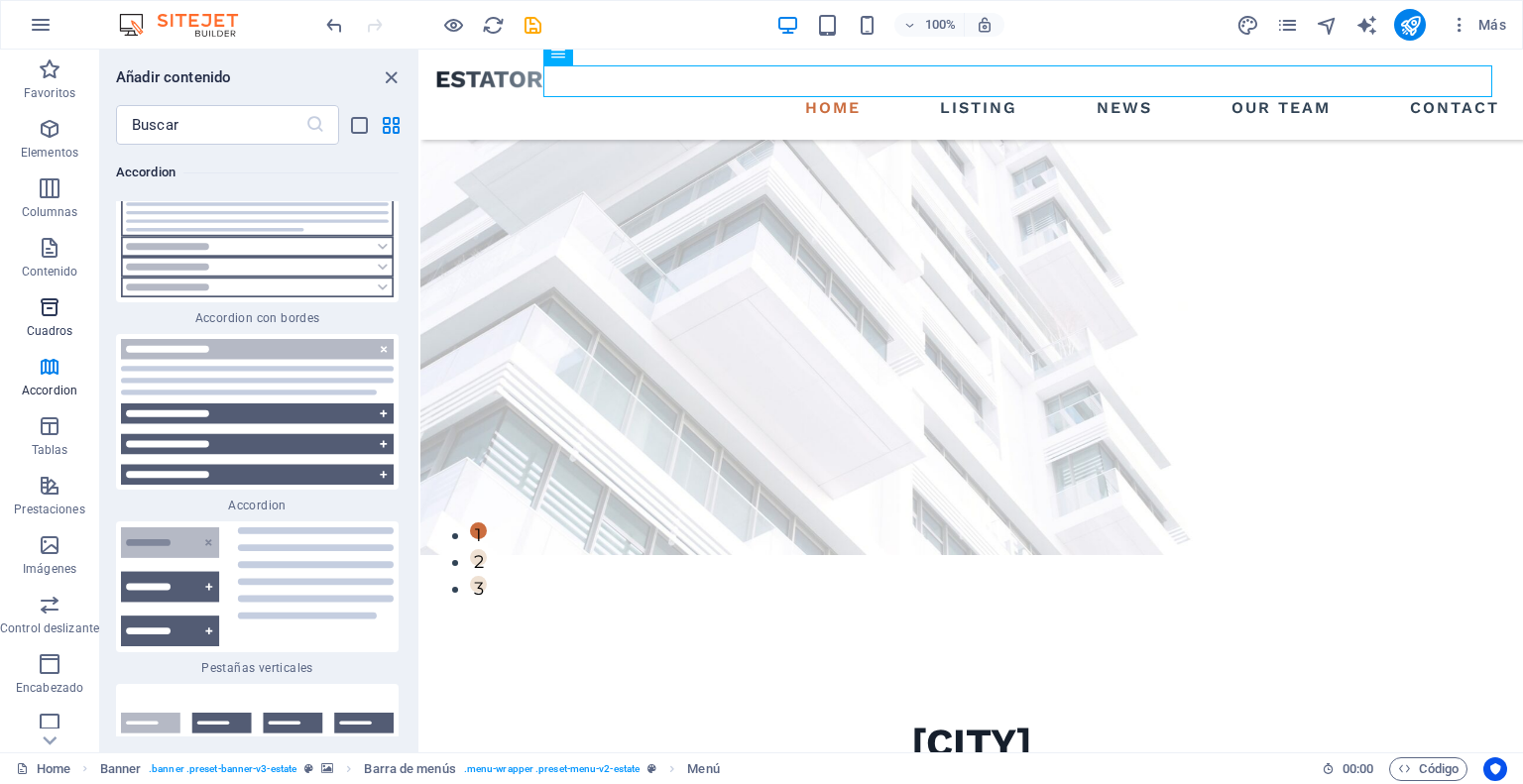 scroll, scrollTop: 12344, scrollLeft: 0, axis: vertical 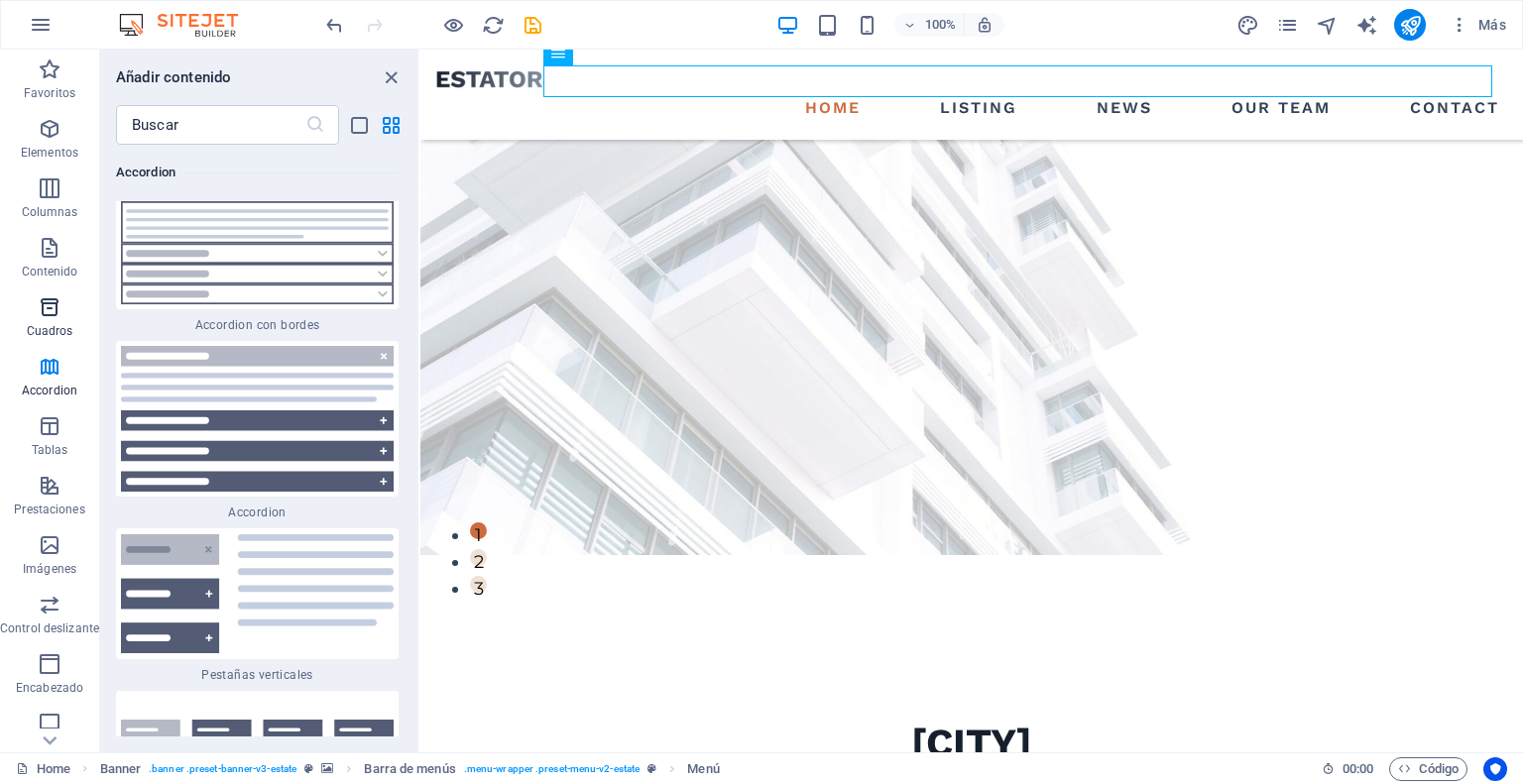click at bounding box center (50, 307) 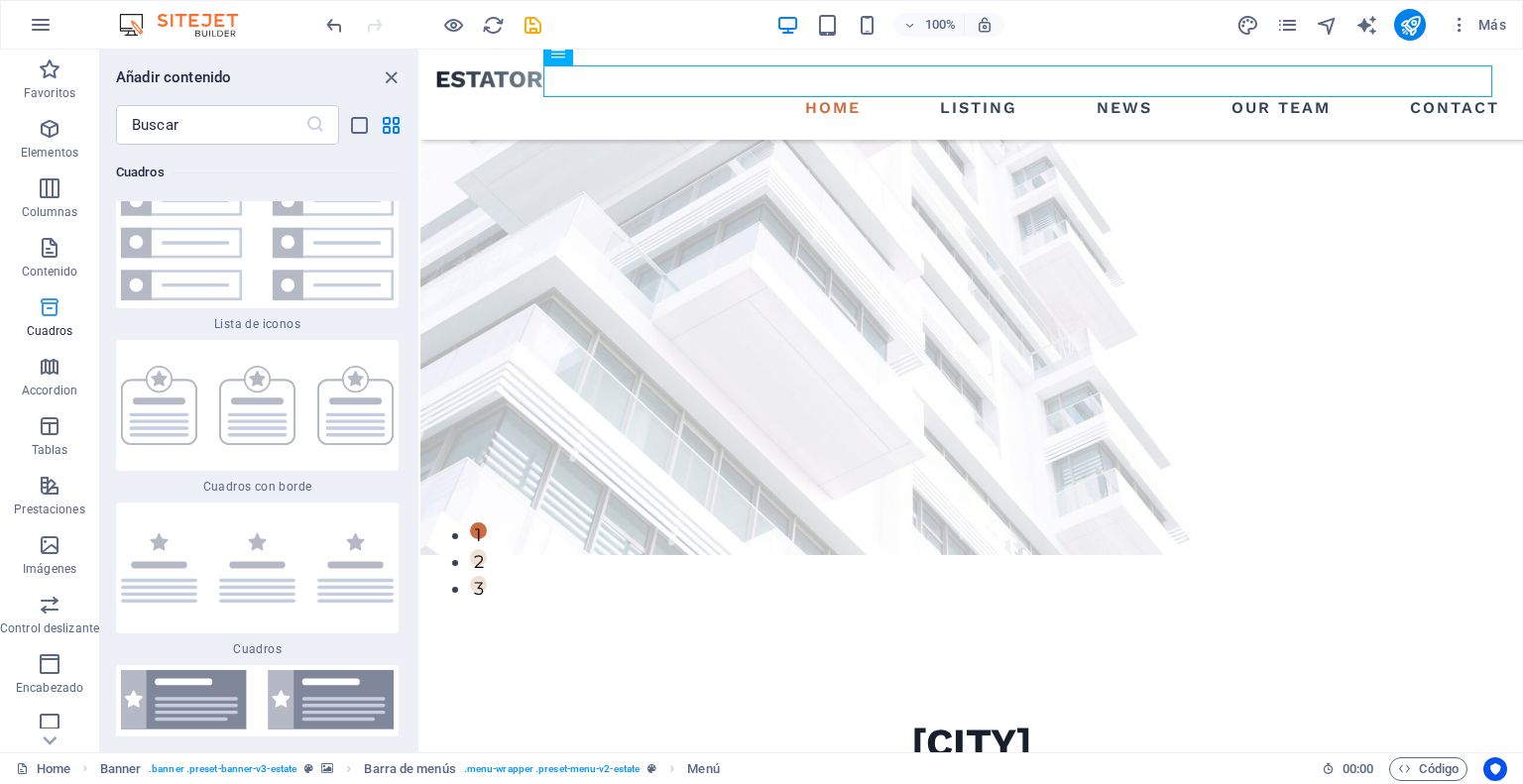 scroll, scrollTop: 10746, scrollLeft: 0, axis: vertical 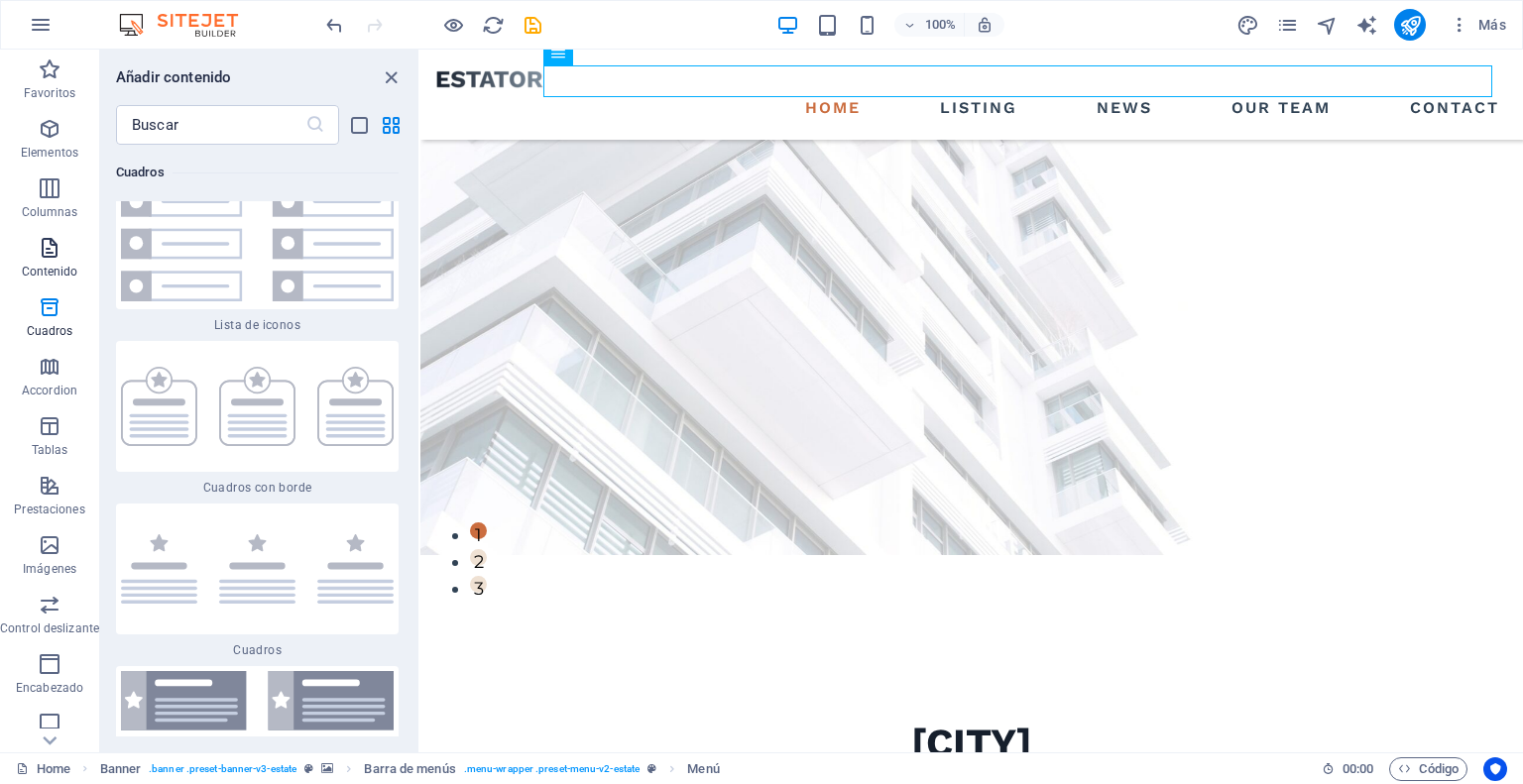 click at bounding box center (50, 248) 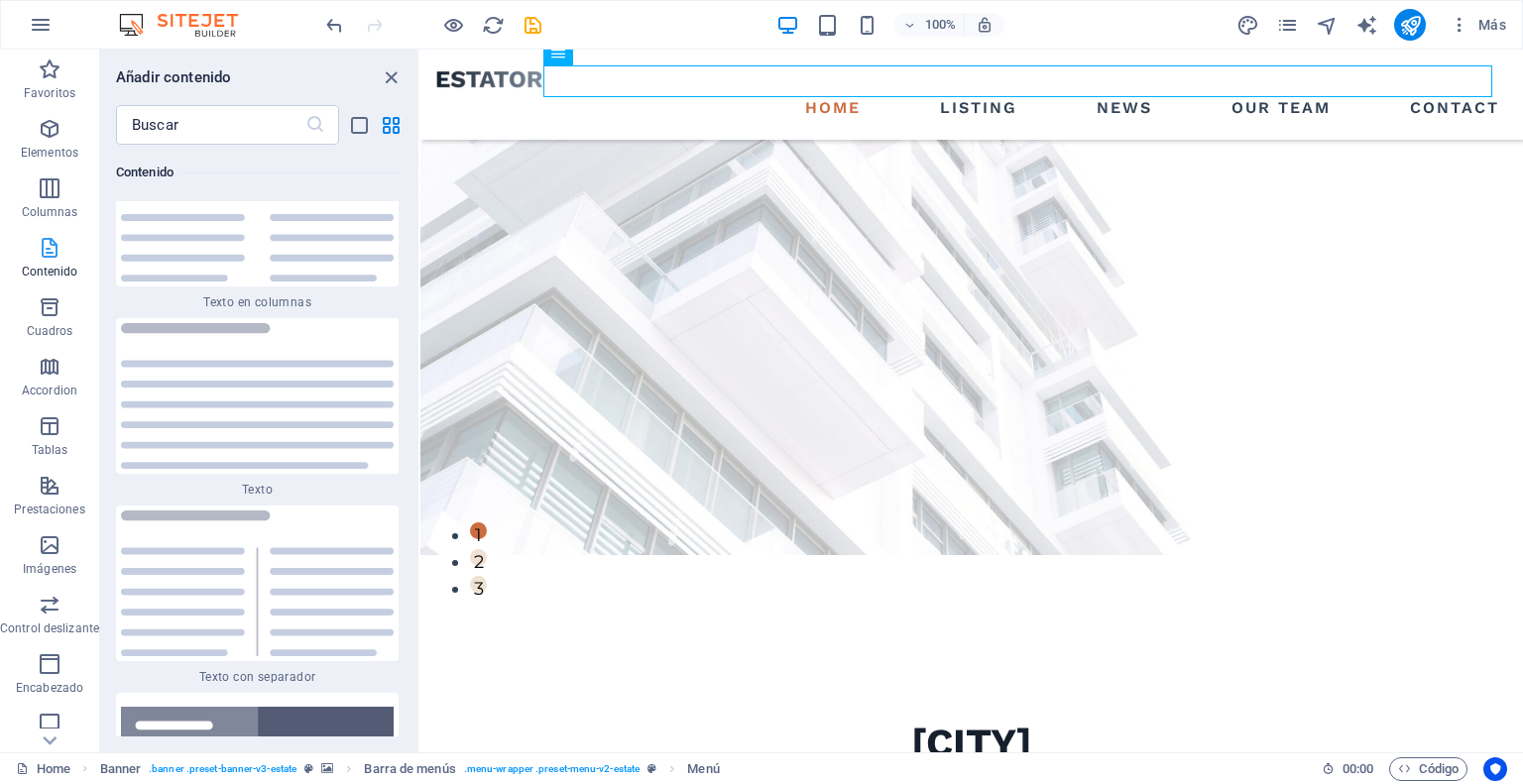 scroll, scrollTop: 6743, scrollLeft: 0, axis: vertical 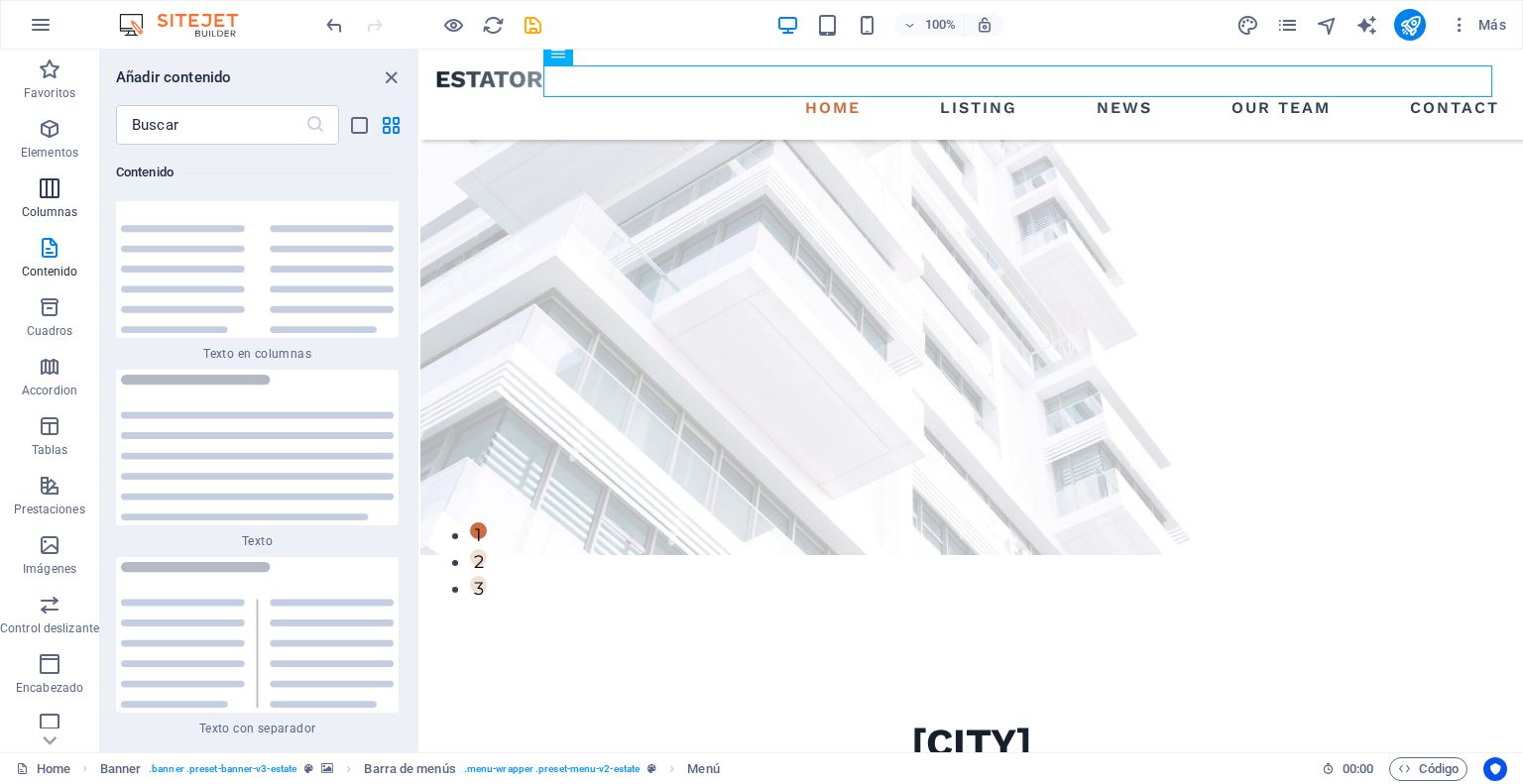 click at bounding box center [50, 188] 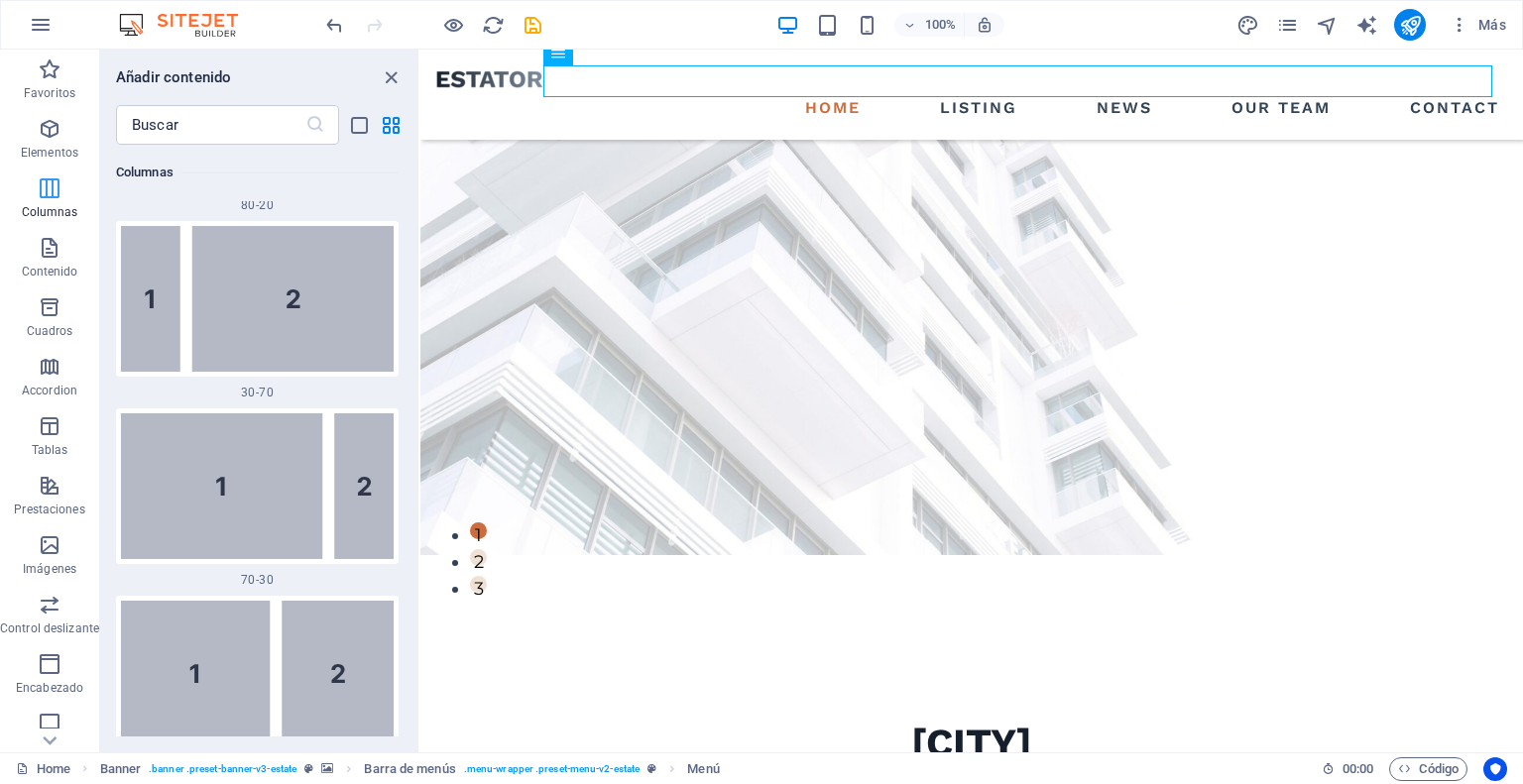scroll, scrollTop: 1144, scrollLeft: 0, axis: vertical 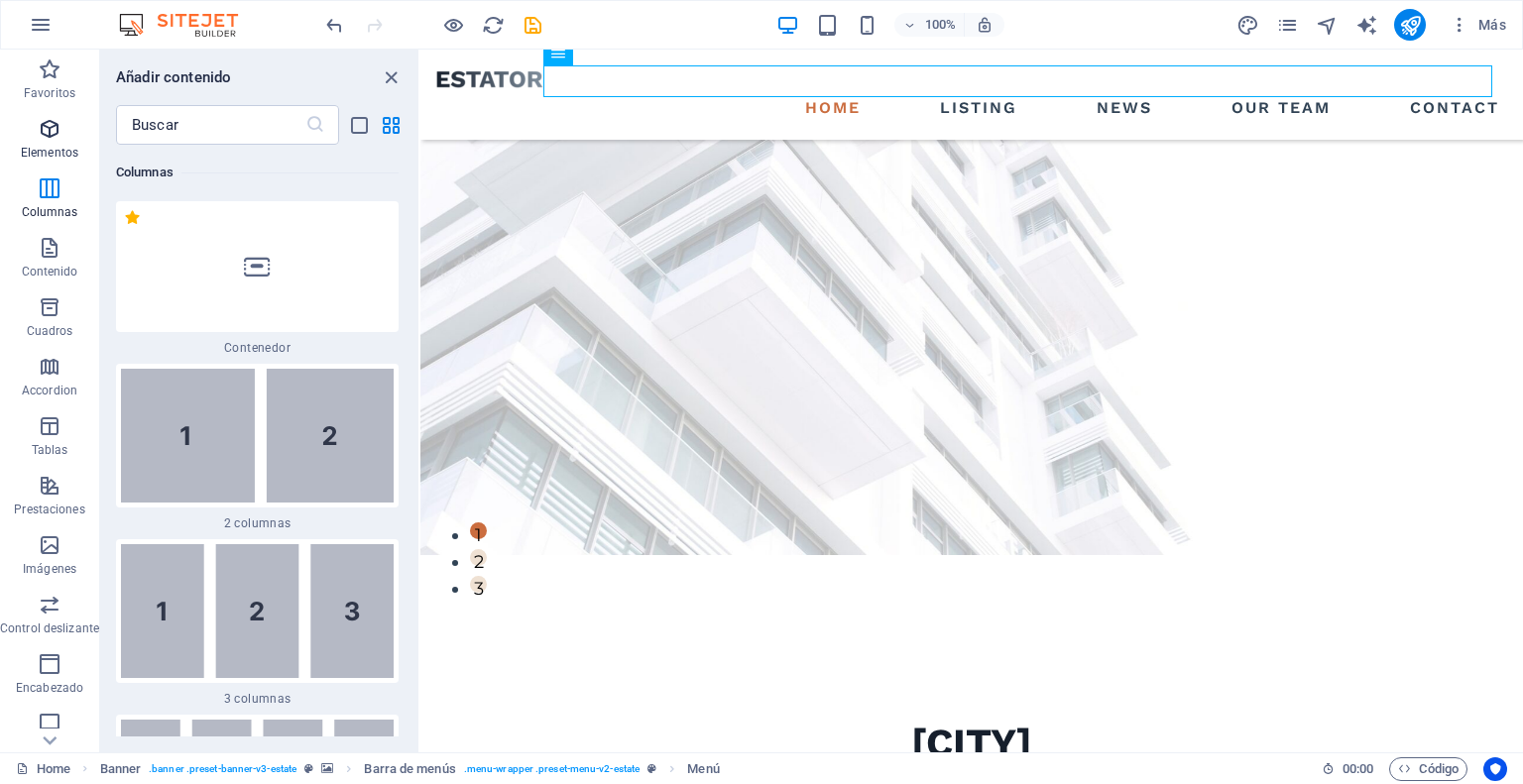 click at bounding box center [50, 129] 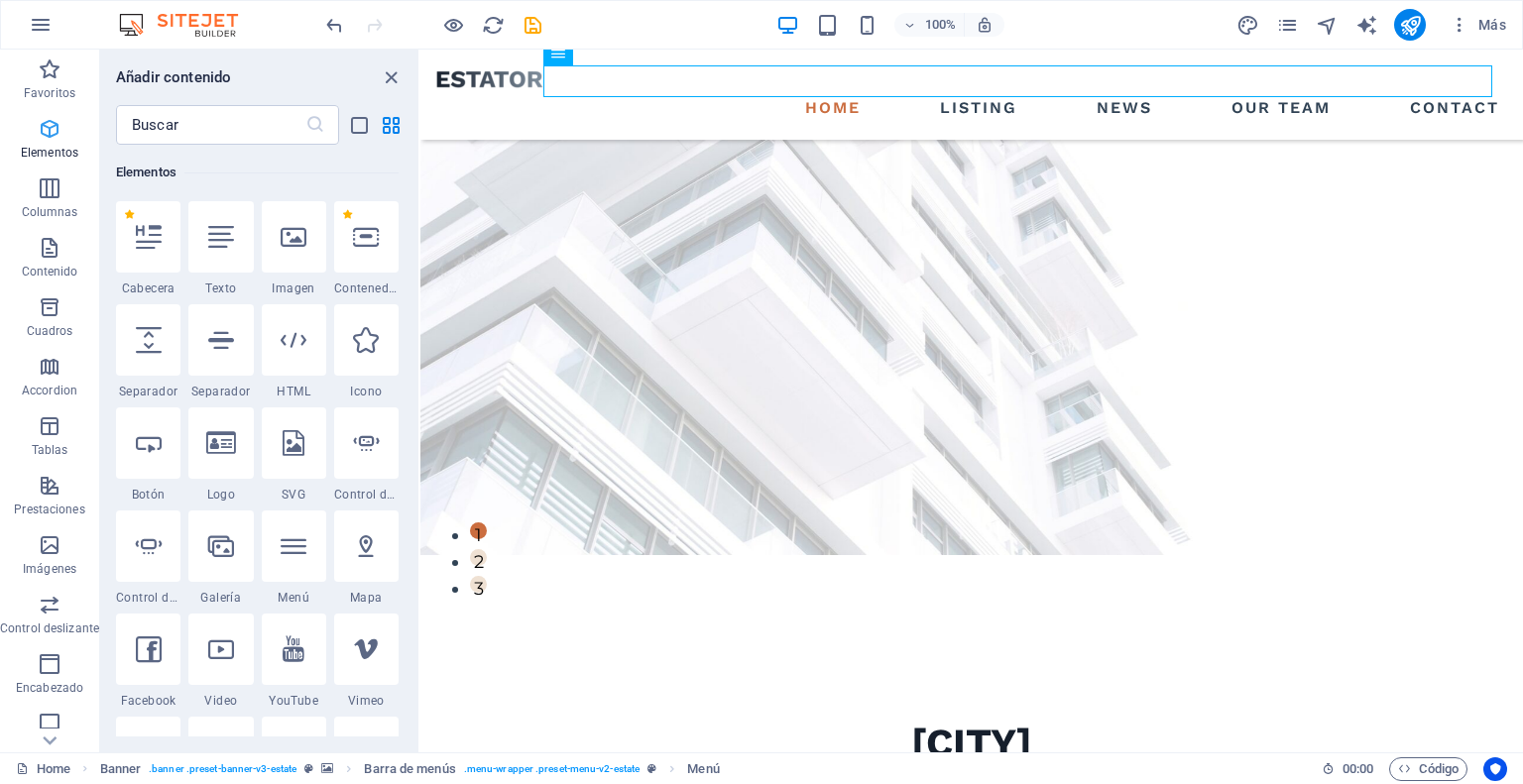 scroll, scrollTop: 374, scrollLeft: 0, axis: vertical 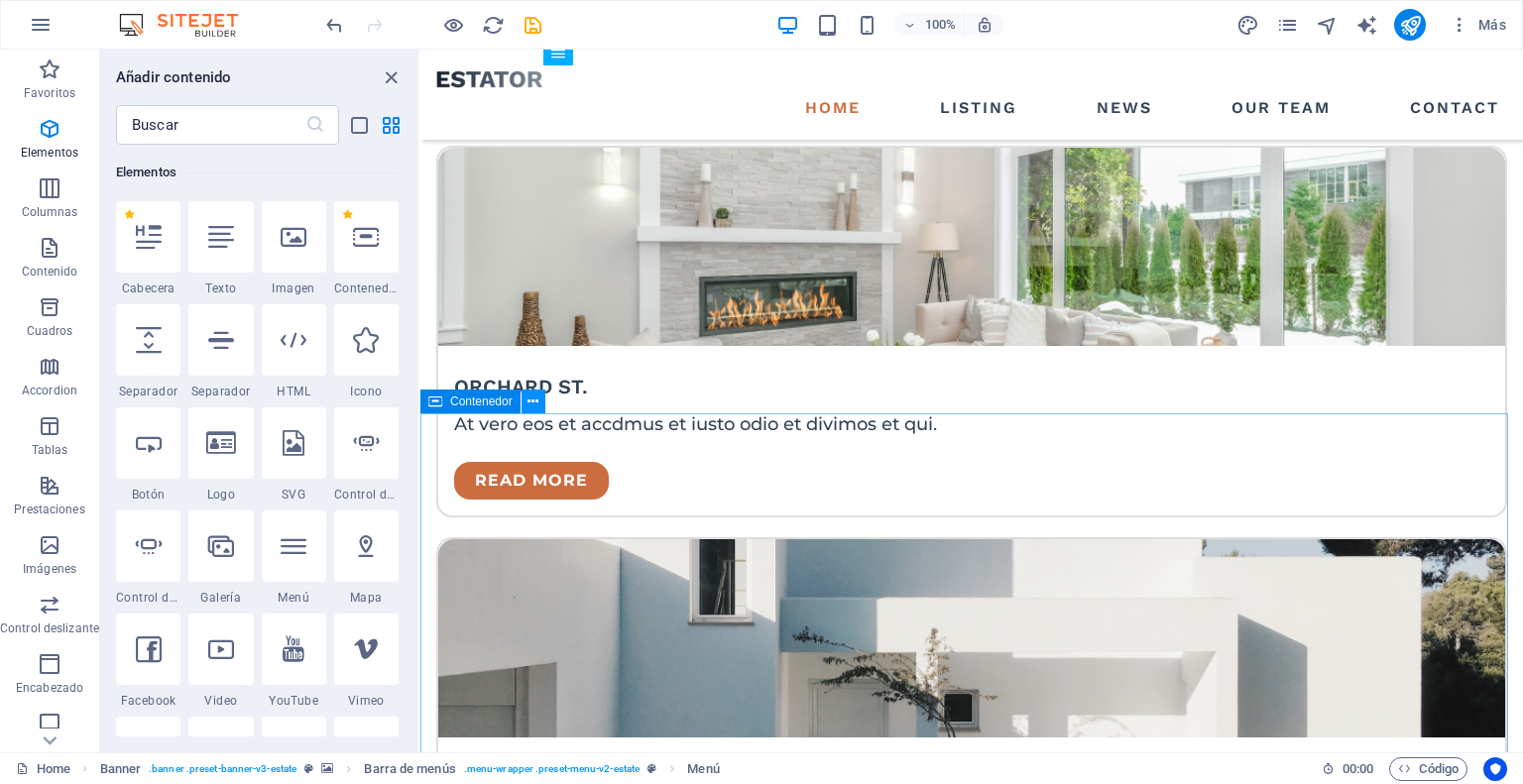 click at bounding box center [533, 401] 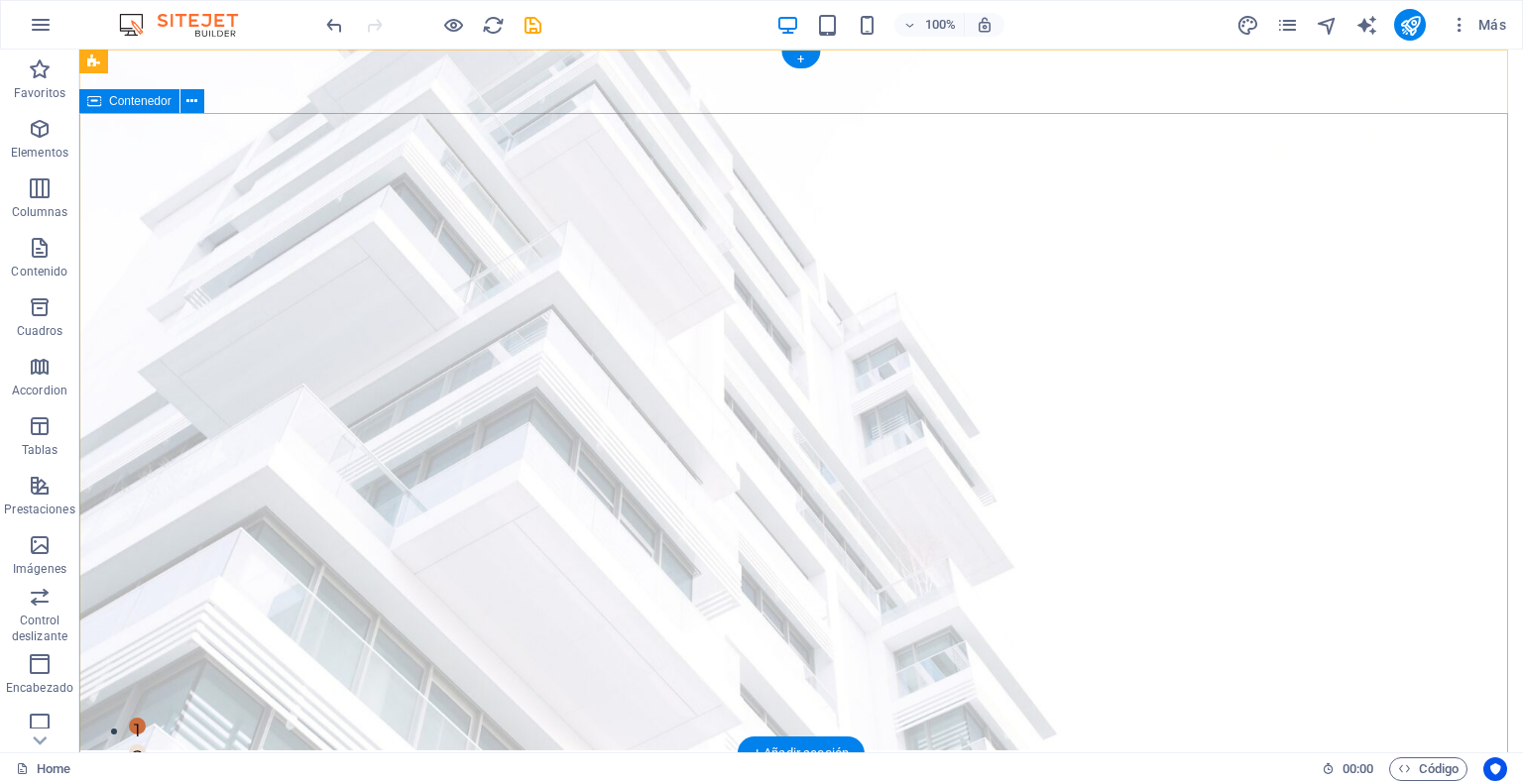 scroll, scrollTop: 0, scrollLeft: 0, axis: both 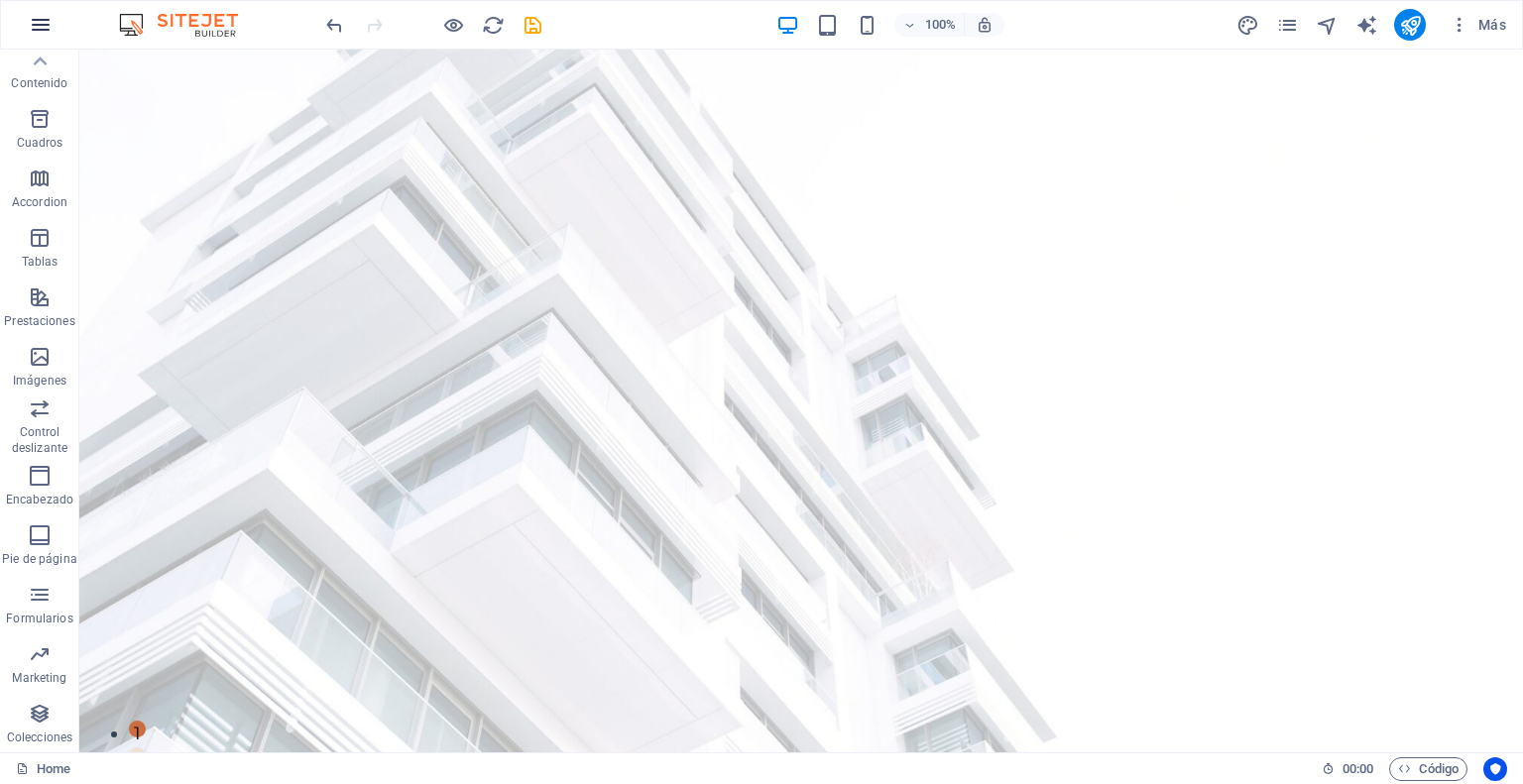 click at bounding box center (41, 25) 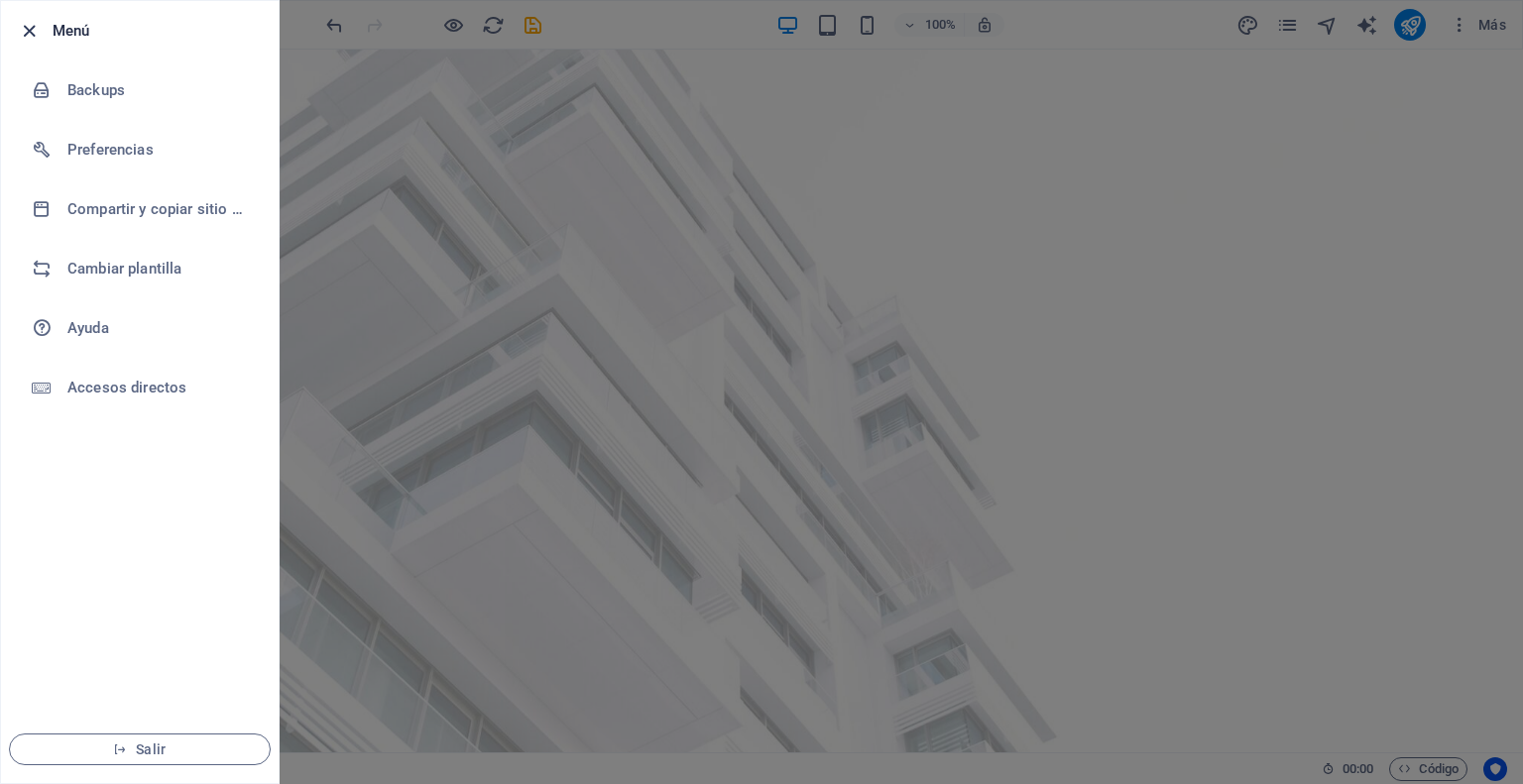click at bounding box center (29, 31) 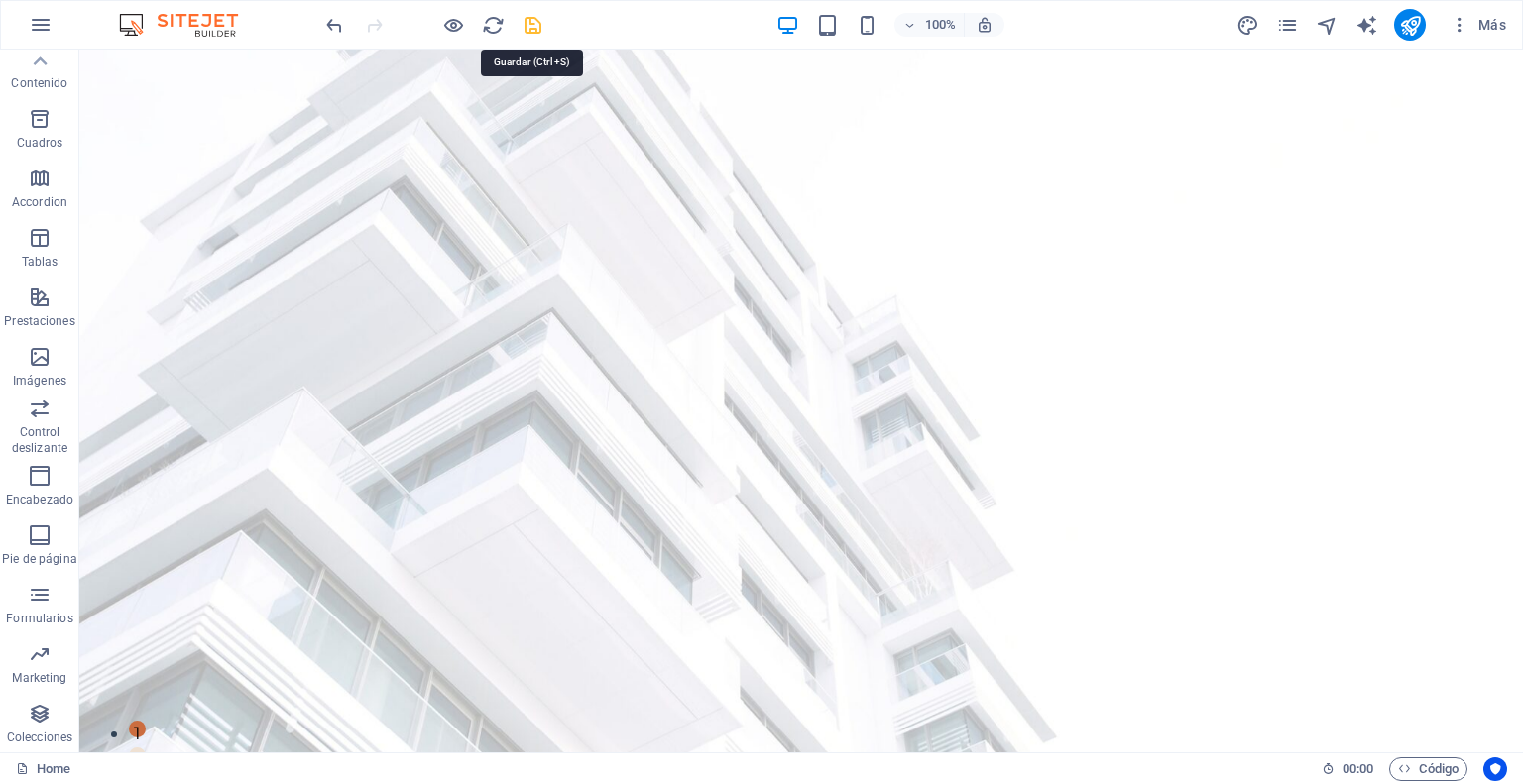 click at bounding box center [532, 25] 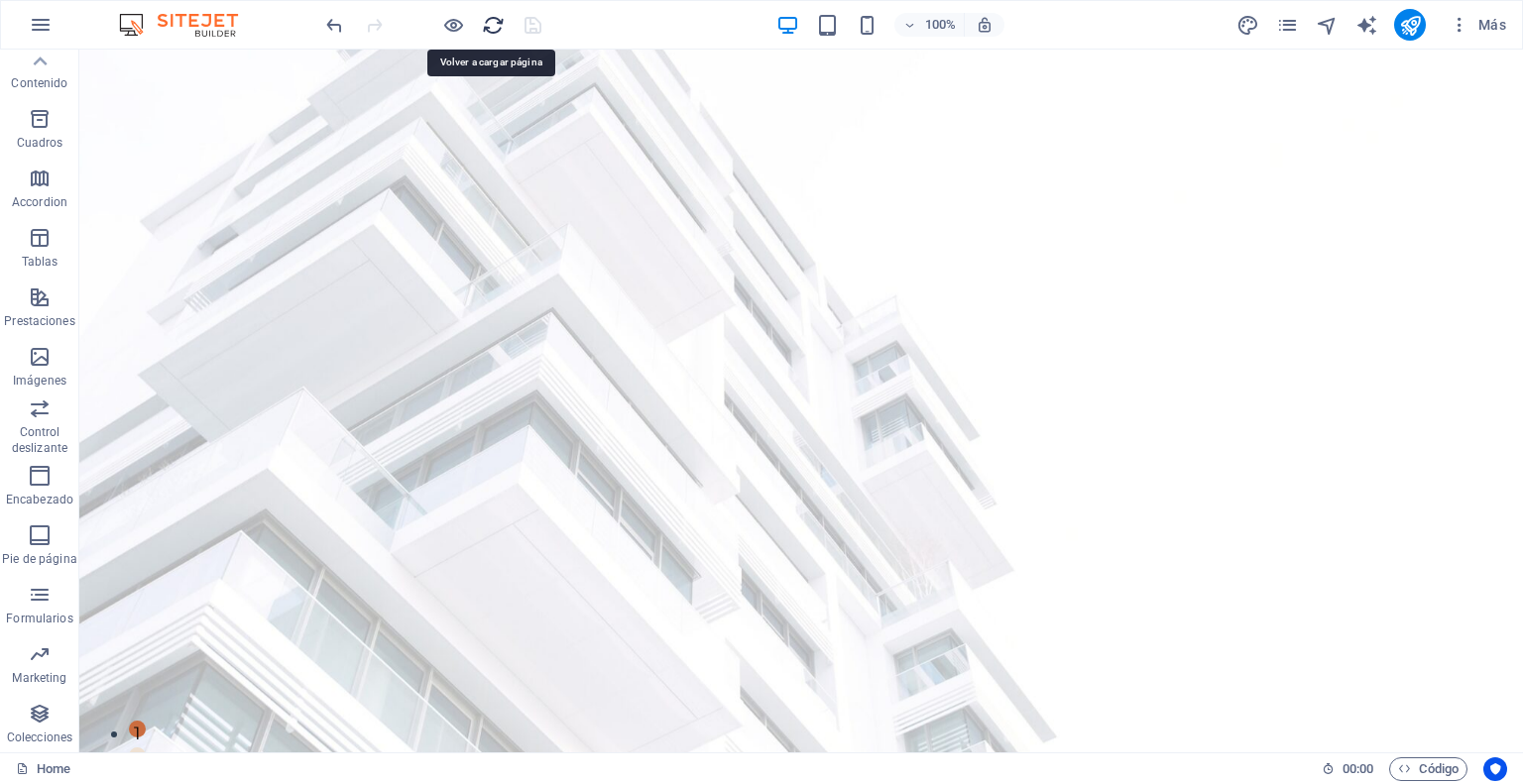 click at bounding box center (493, 25) 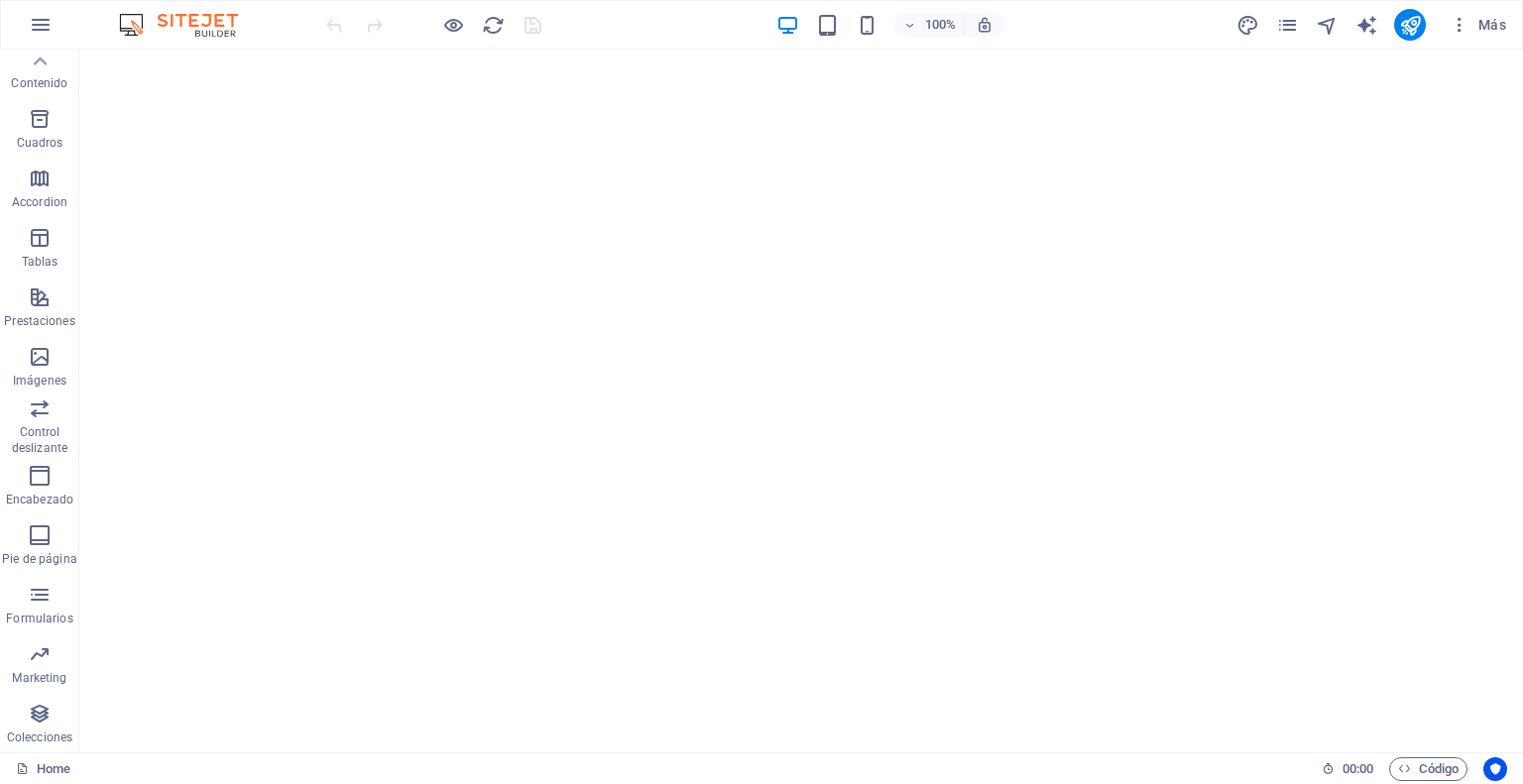 scroll, scrollTop: 0, scrollLeft: 0, axis: both 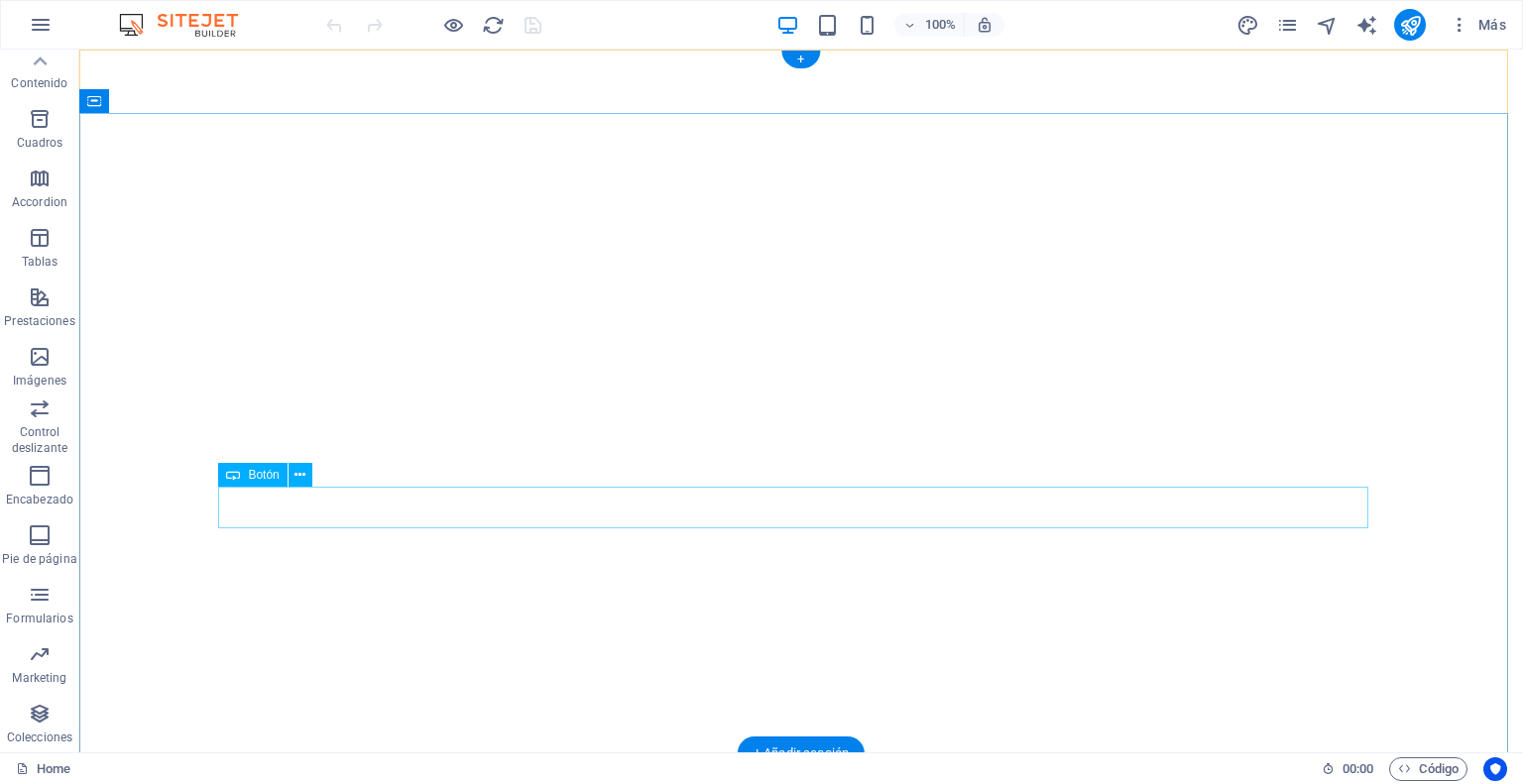 click on "Quieres saber más" at bounding box center [801, 1112] 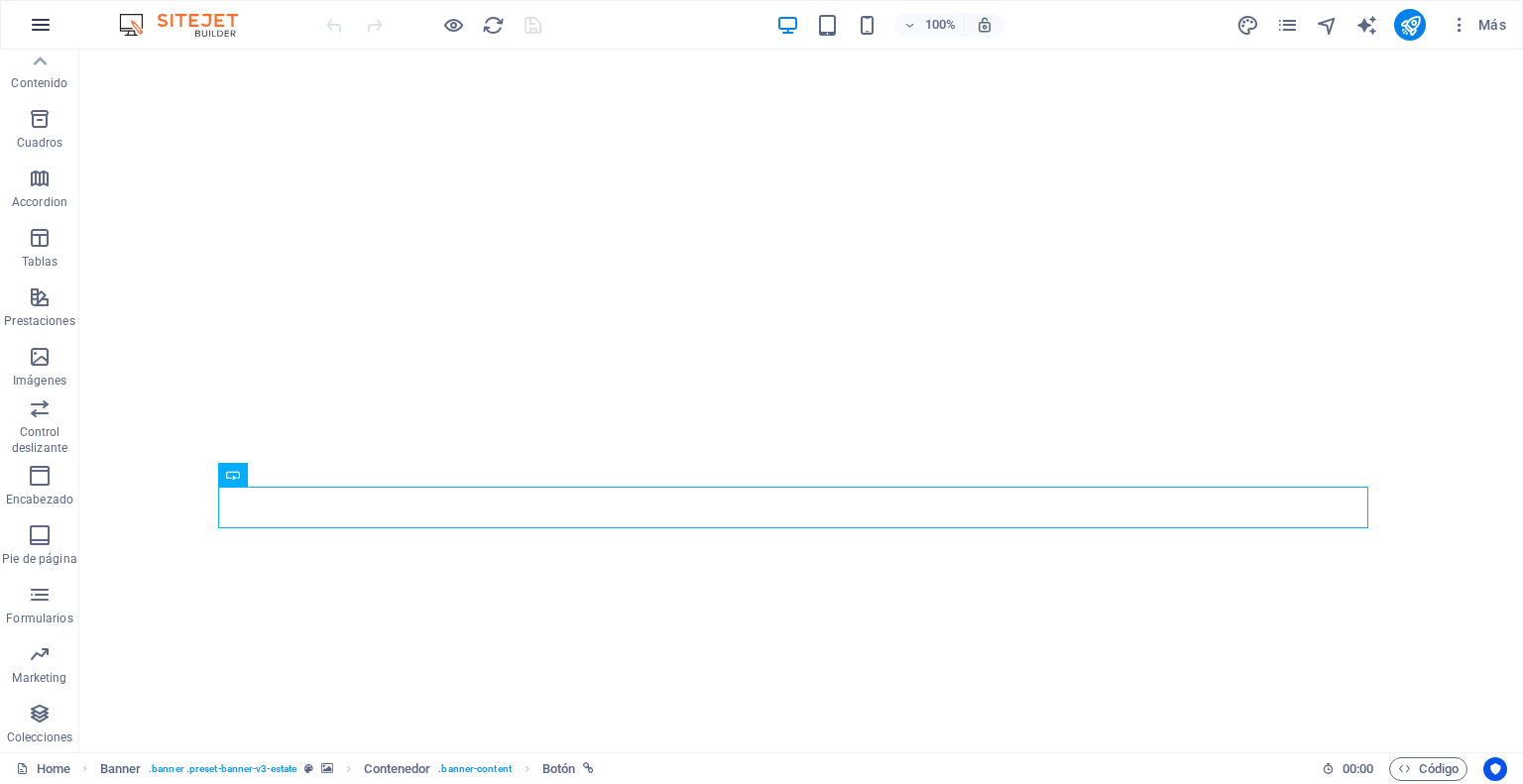 click at bounding box center (41, 25) 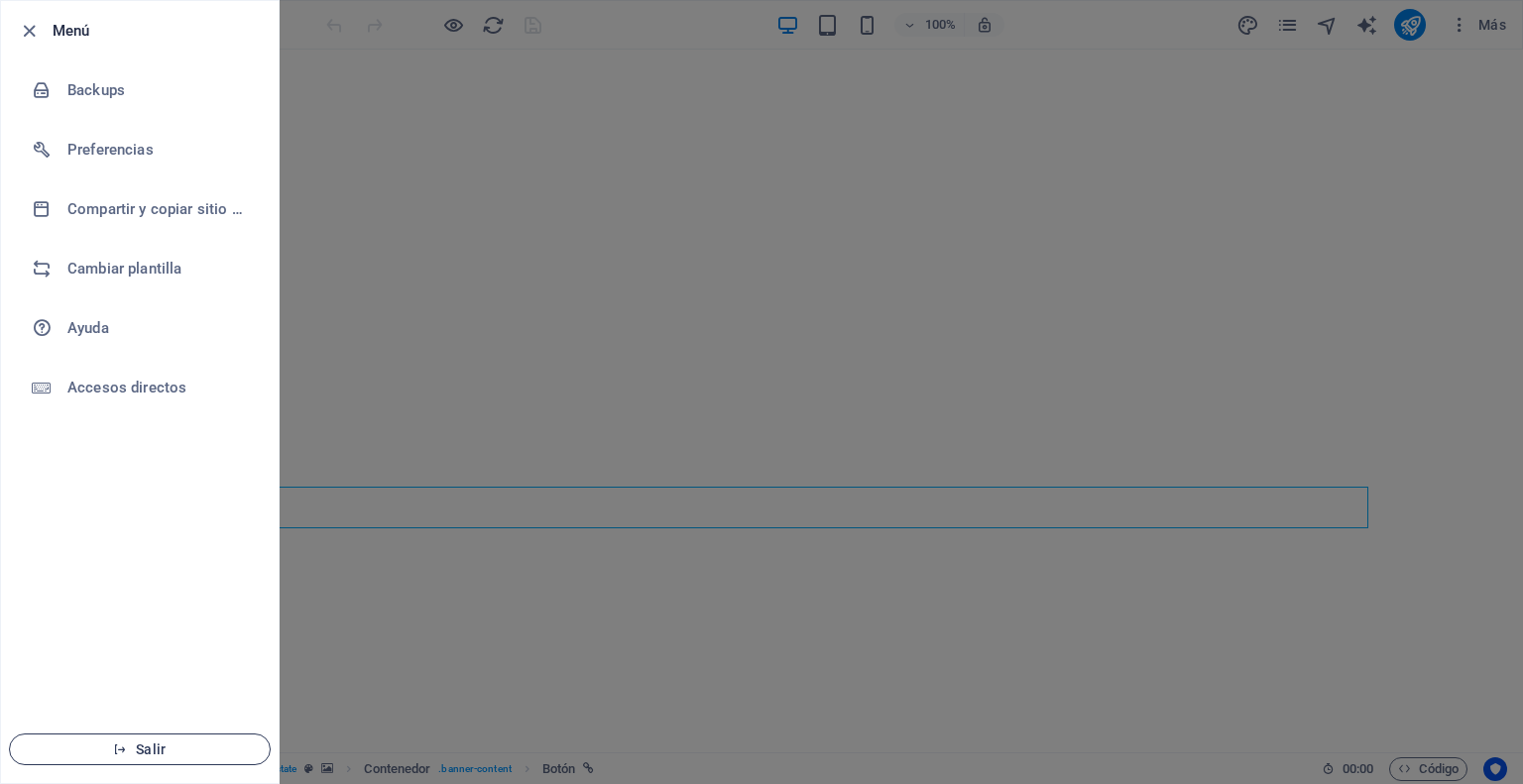 click on "Salir" at bounding box center [140, 749] 